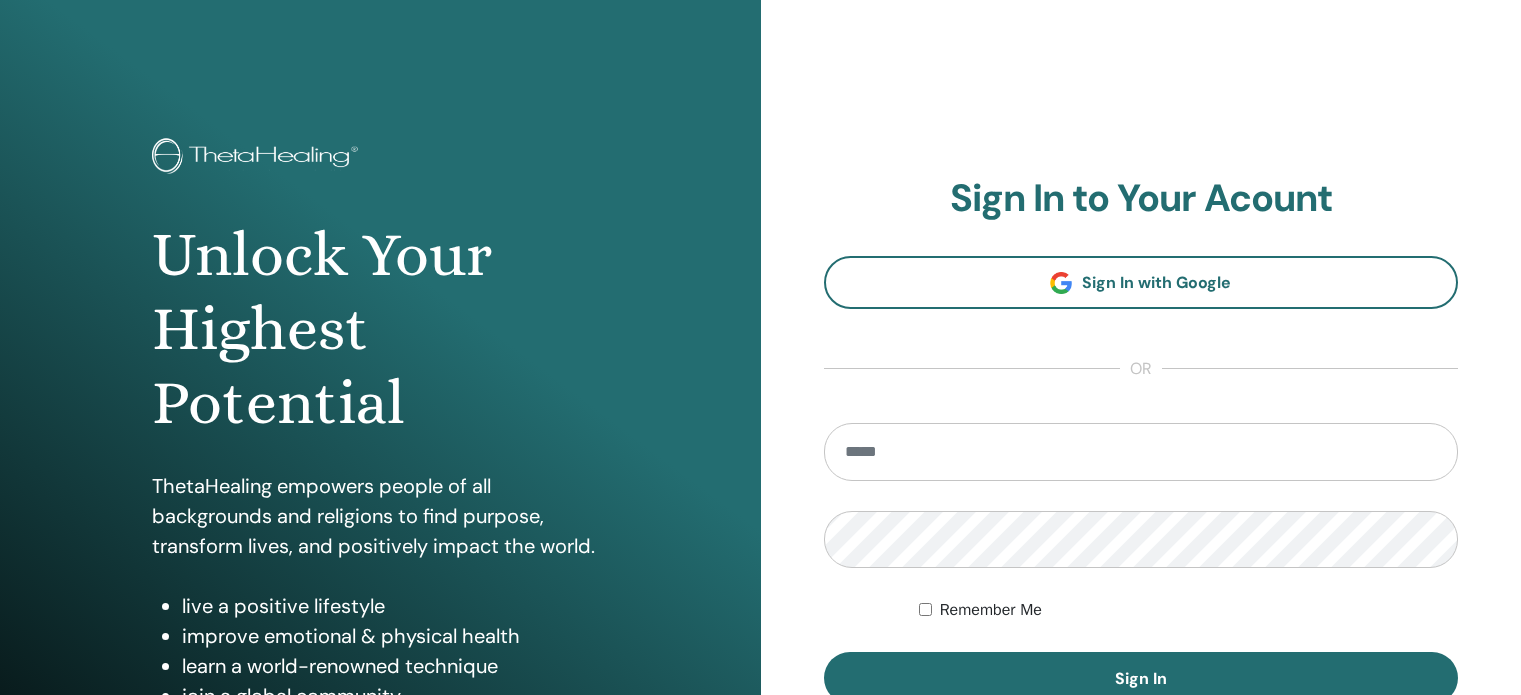 scroll, scrollTop: 0, scrollLeft: 0, axis: both 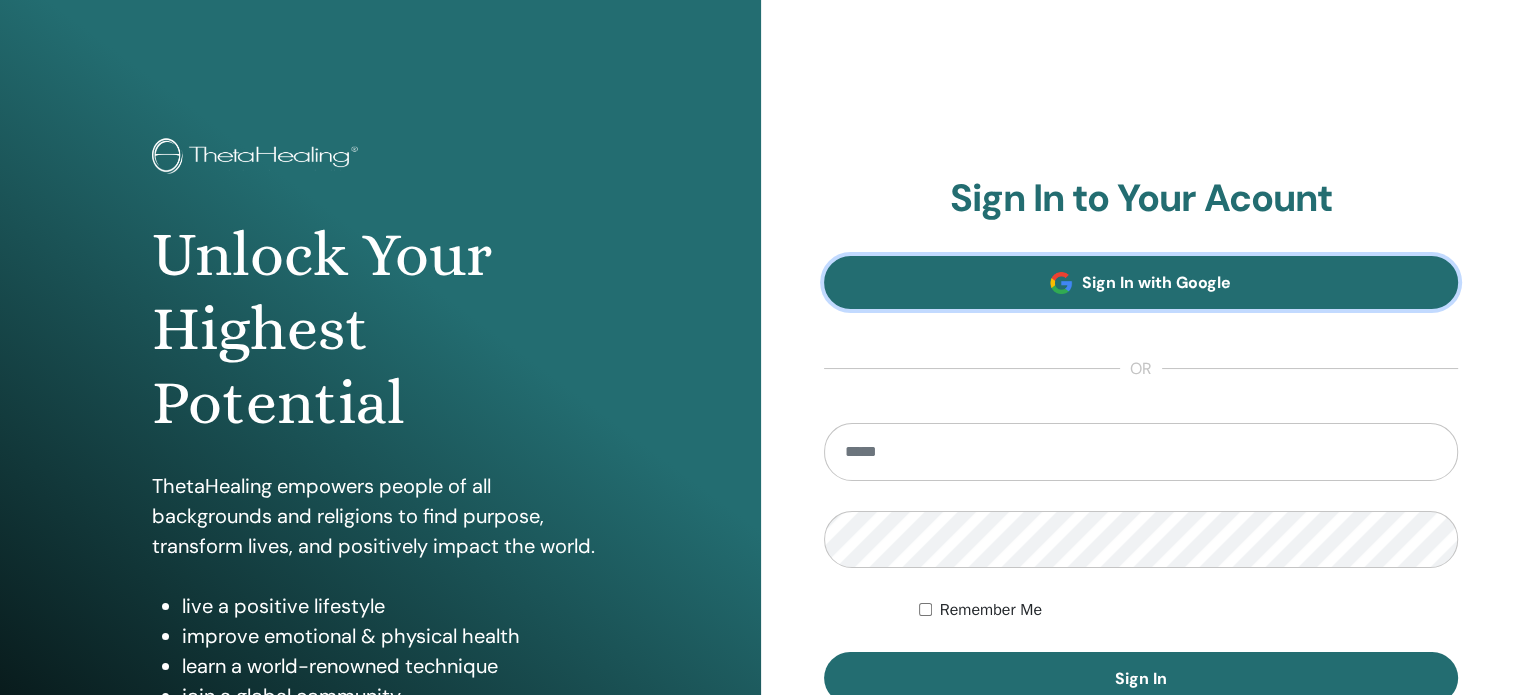 click on "Sign In with Google" at bounding box center (1156, 282) 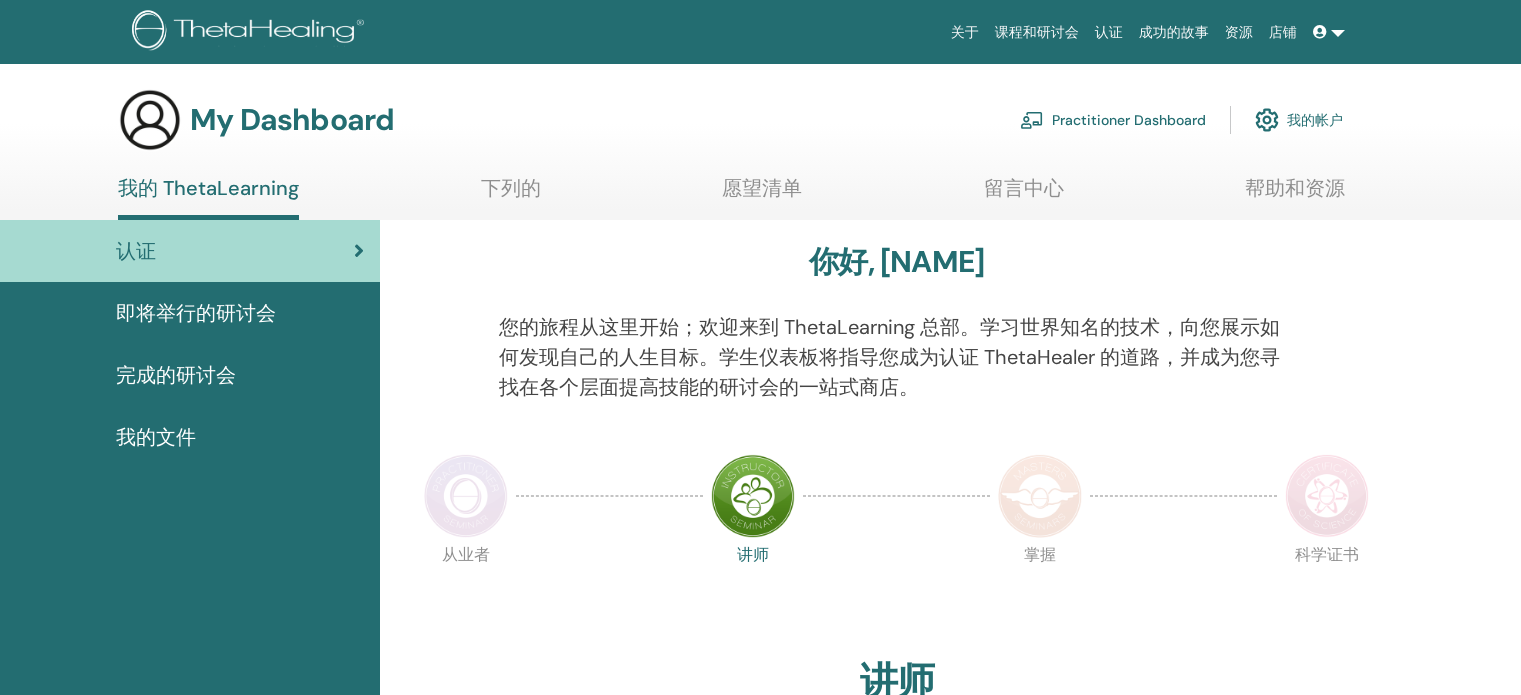 scroll, scrollTop: 0, scrollLeft: 0, axis: both 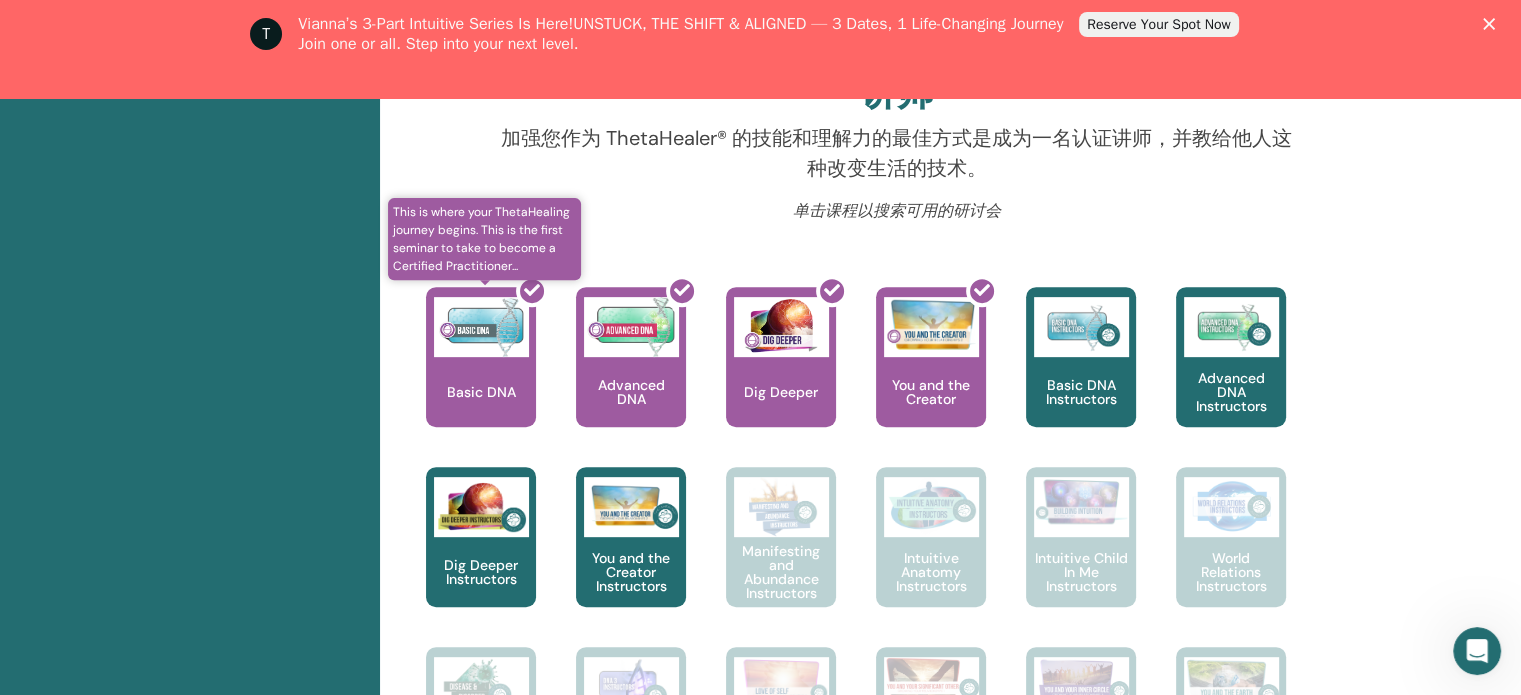 click at bounding box center (493, 365) 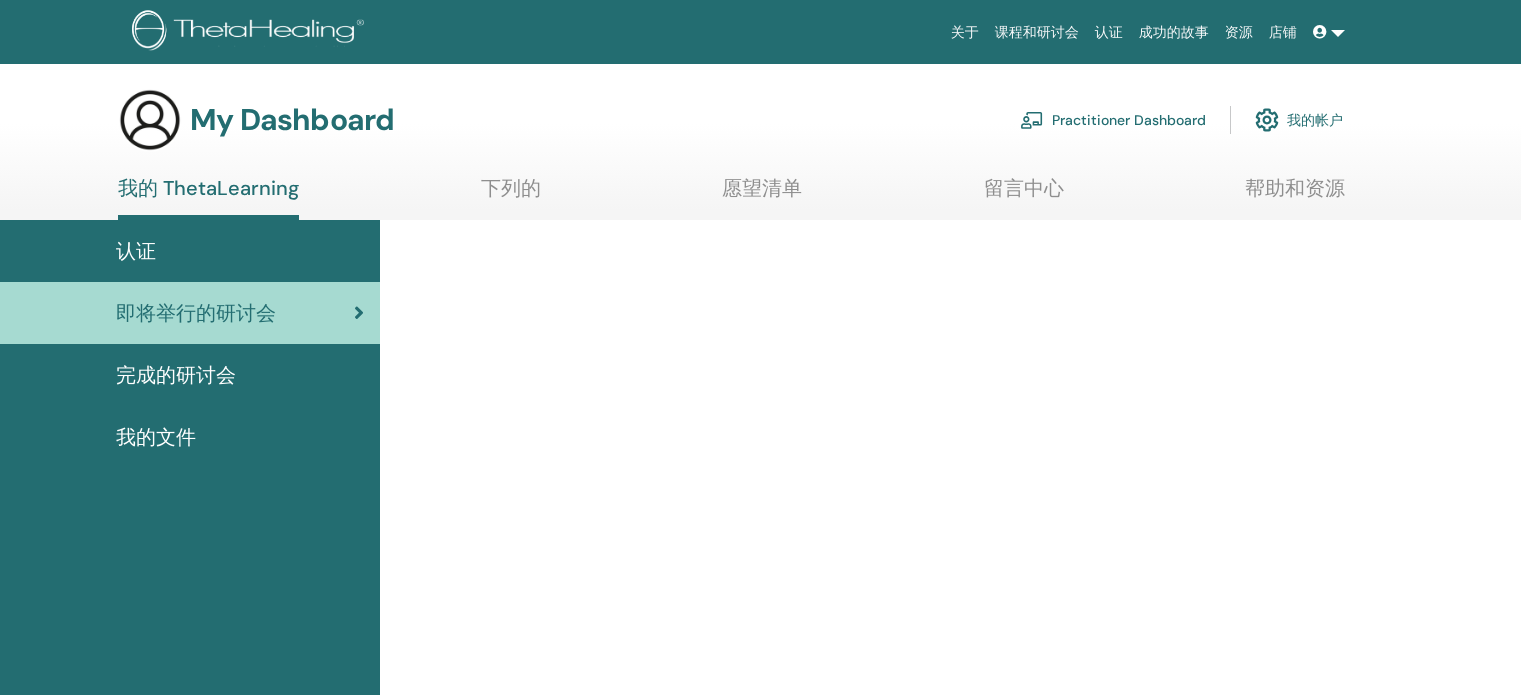 scroll, scrollTop: 0, scrollLeft: 0, axis: both 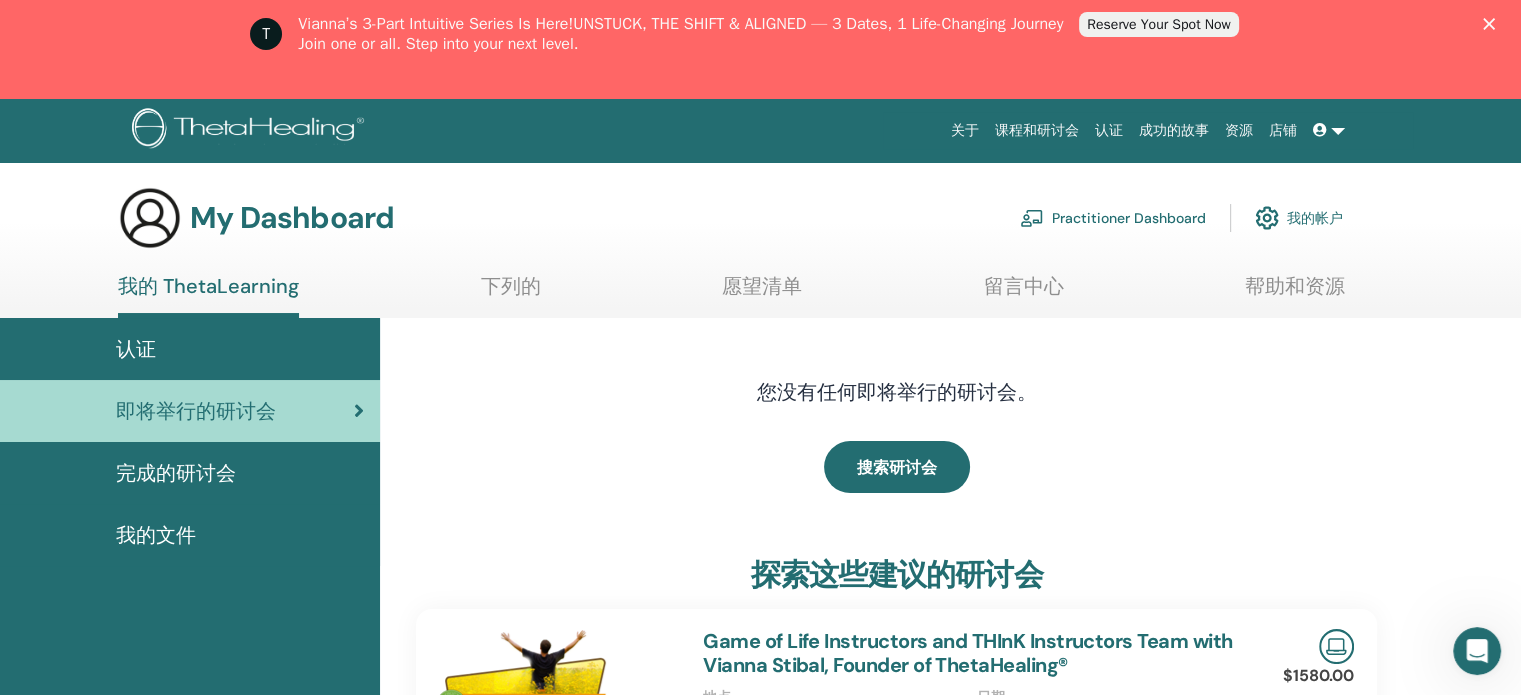 click on "认证" at bounding box center (136, 349) 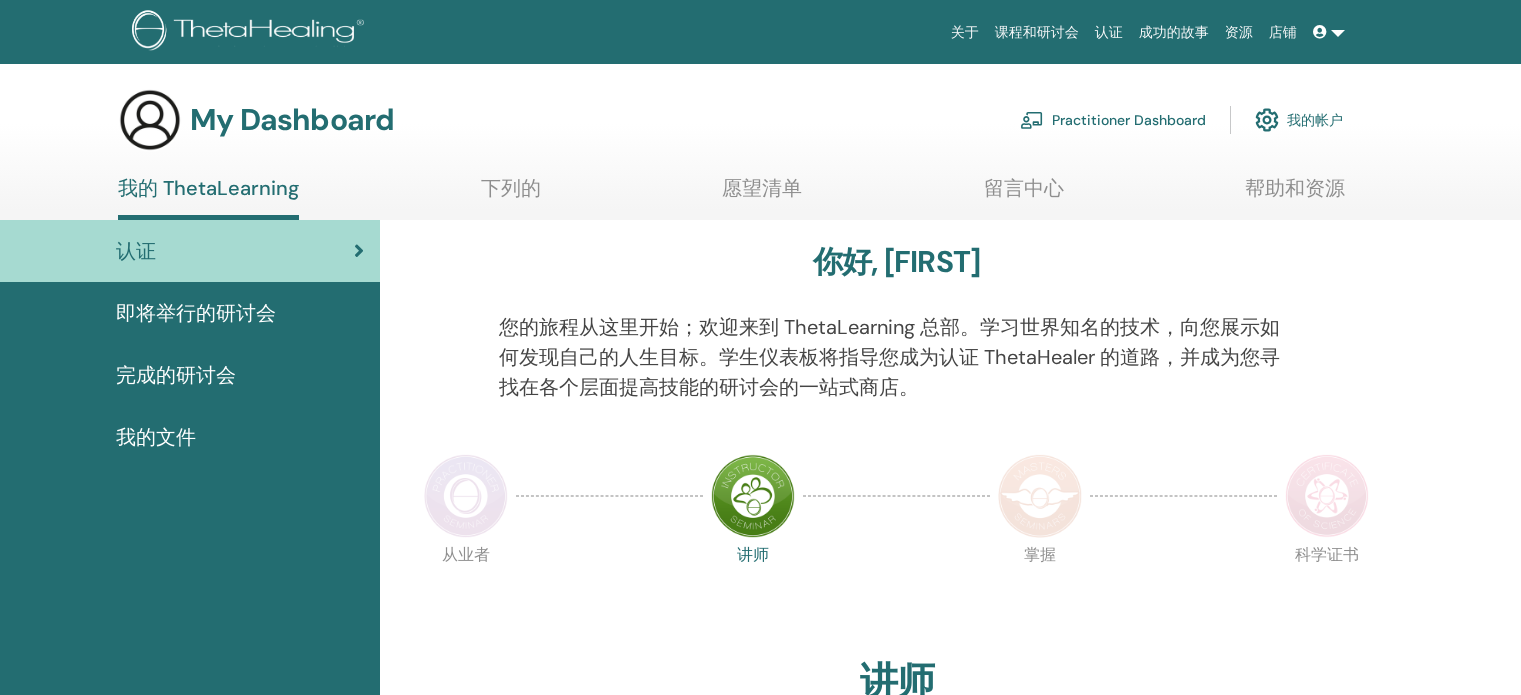 scroll, scrollTop: 0, scrollLeft: 0, axis: both 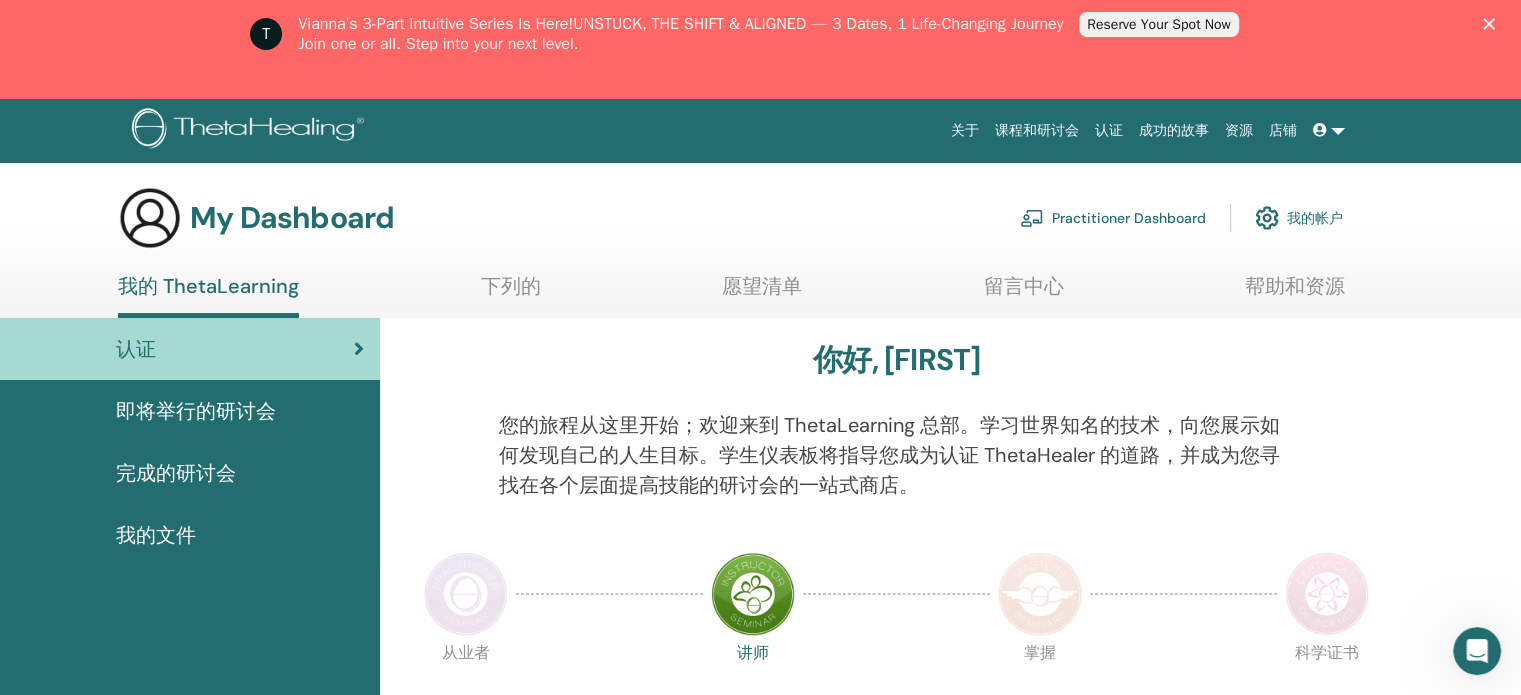 click 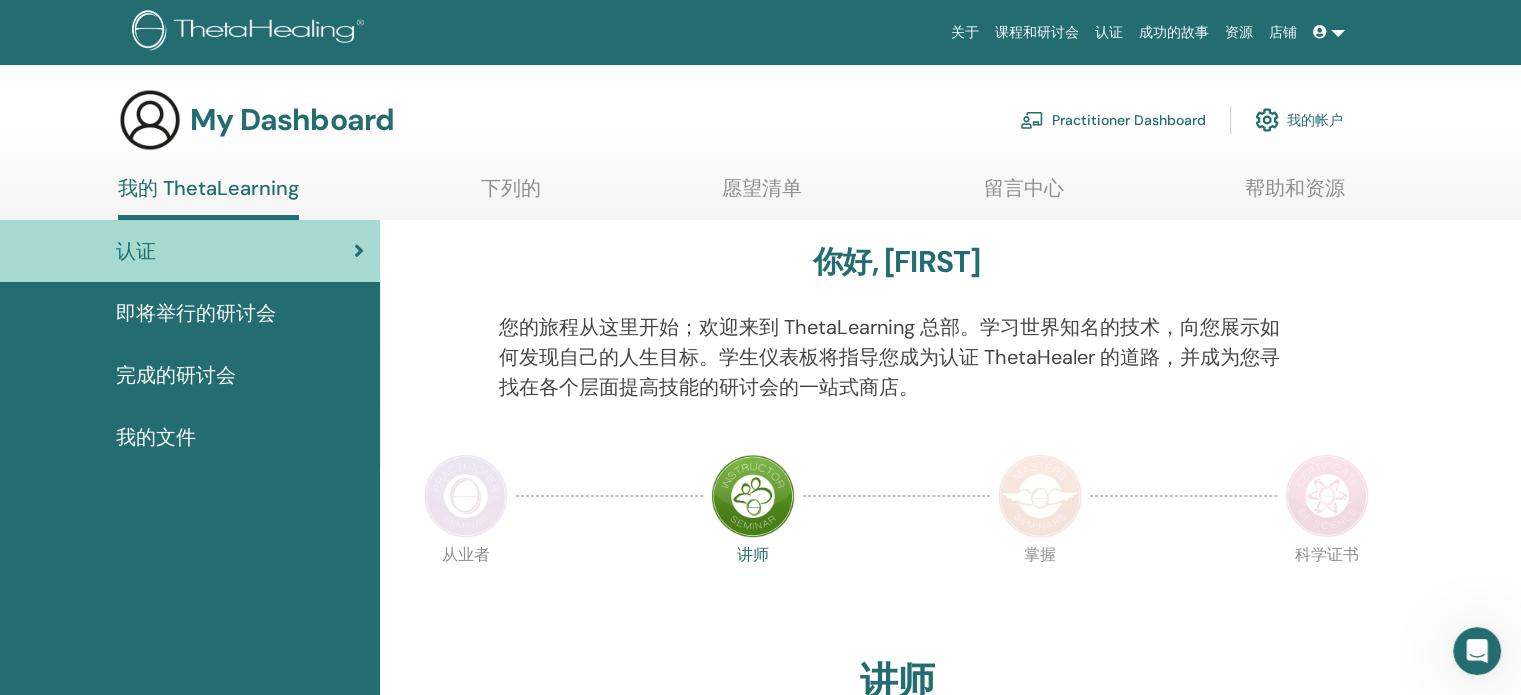 click on "我的帐户" at bounding box center [1299, 120] 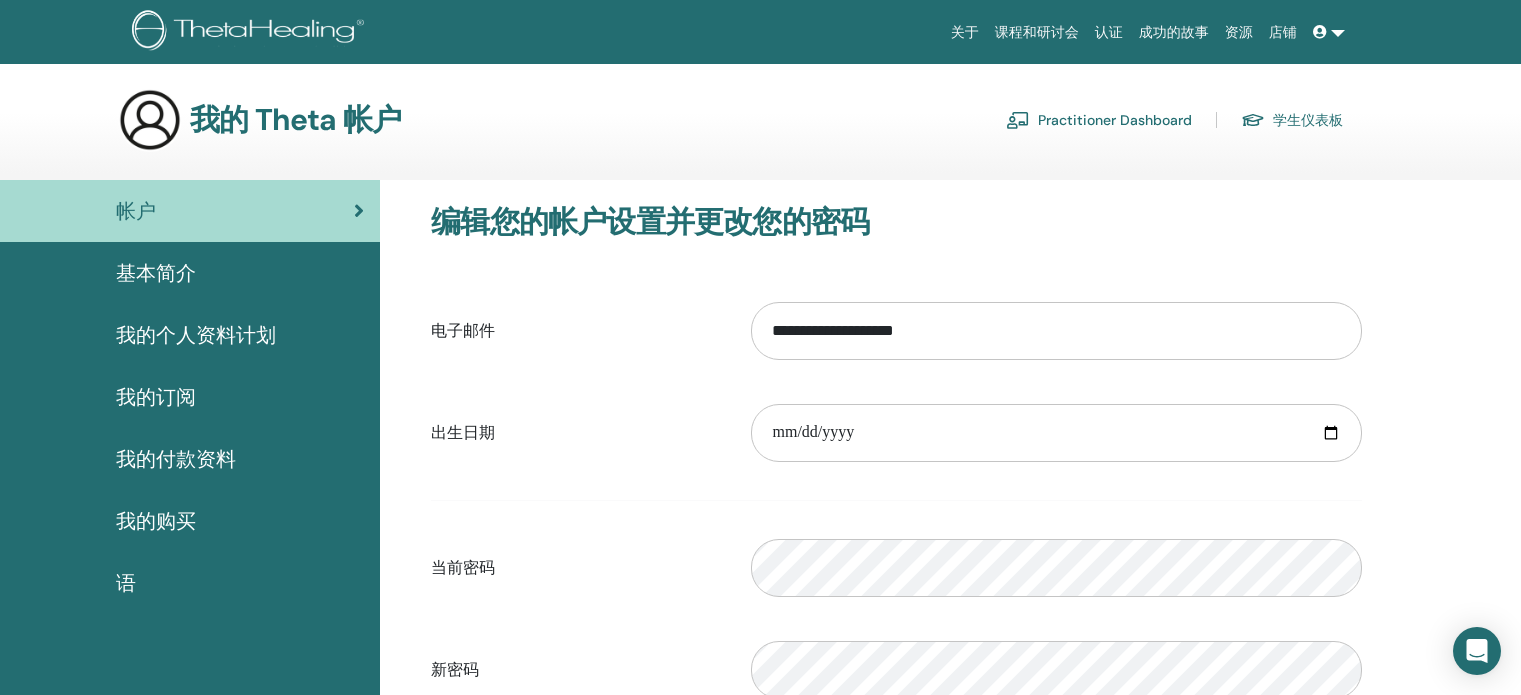 scroll, scrollTop: 0, scrollLeft: 0, axis: both 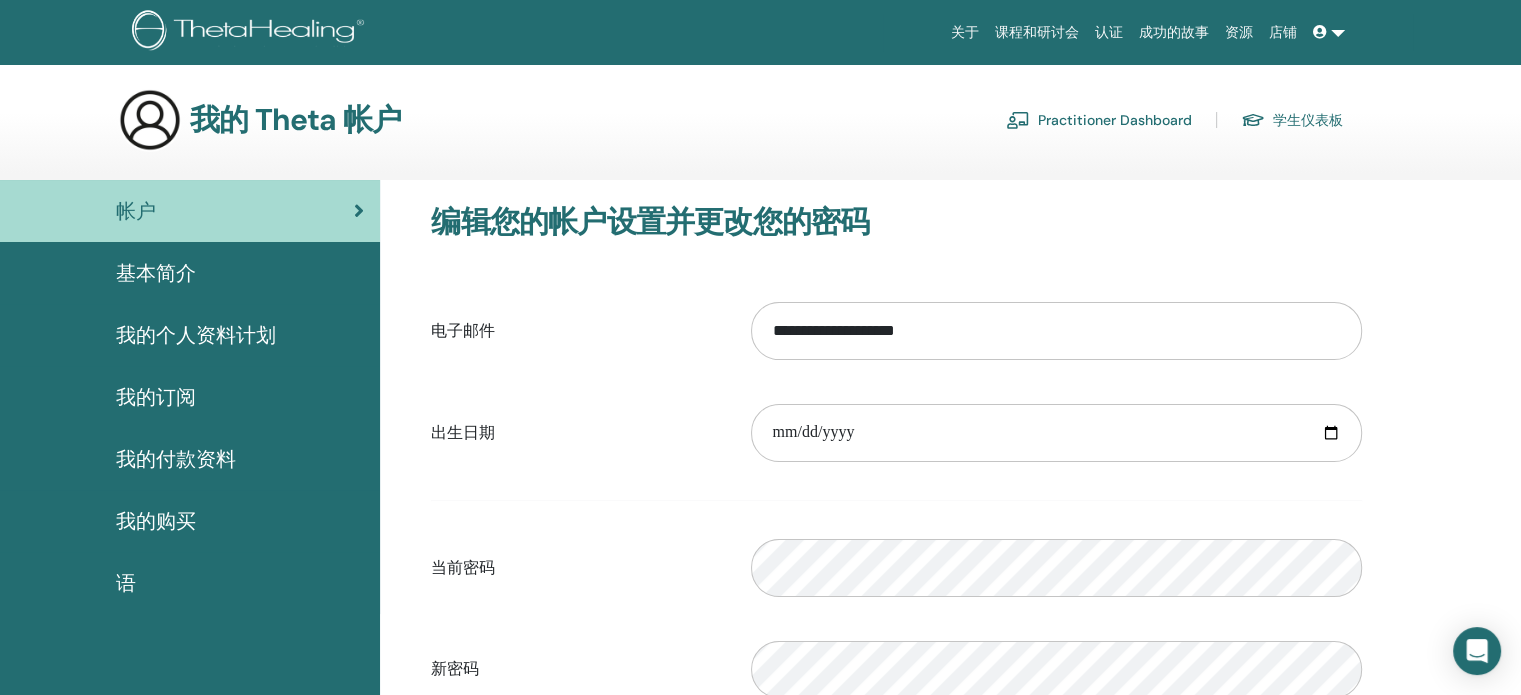 click on "我的个人资料计划" at bounding box center [196, 335] 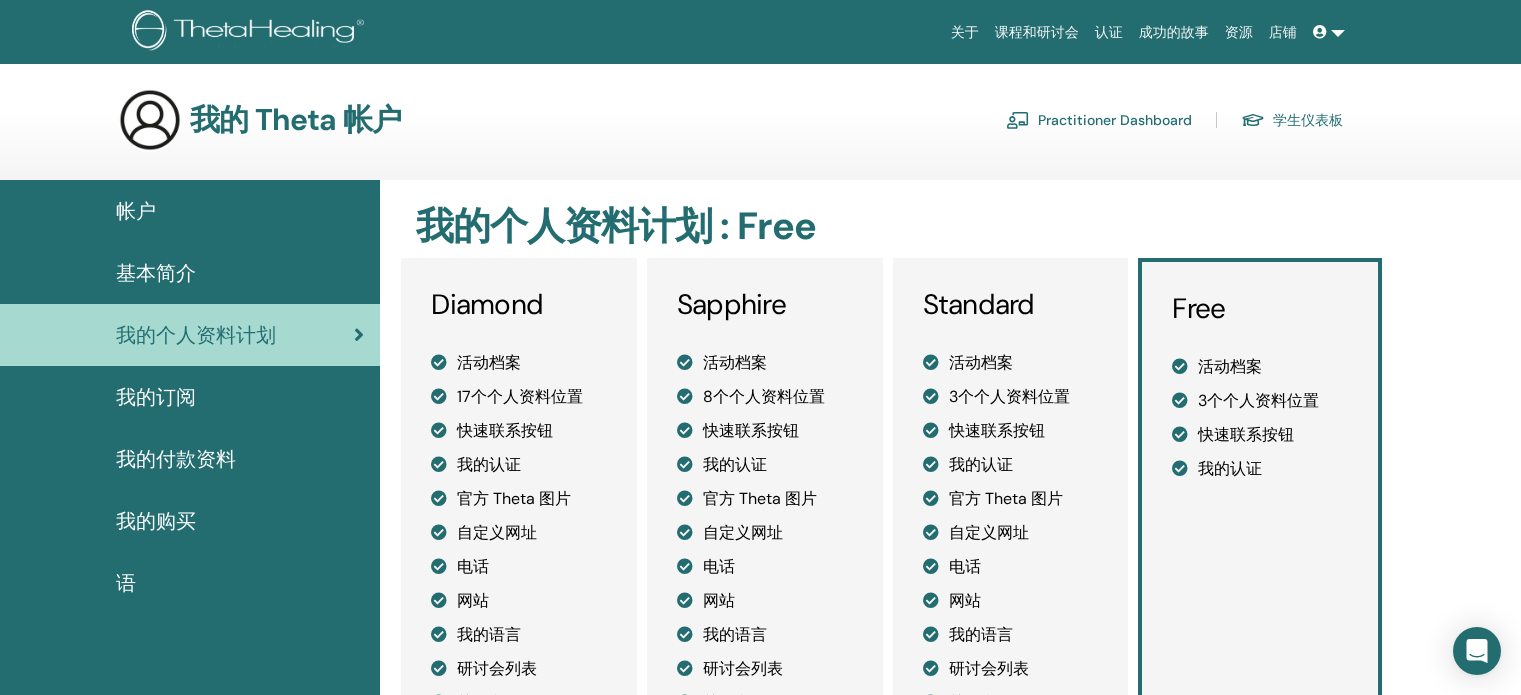 scroll, scrollTop: 0, scrollLeft: 0, axis: both 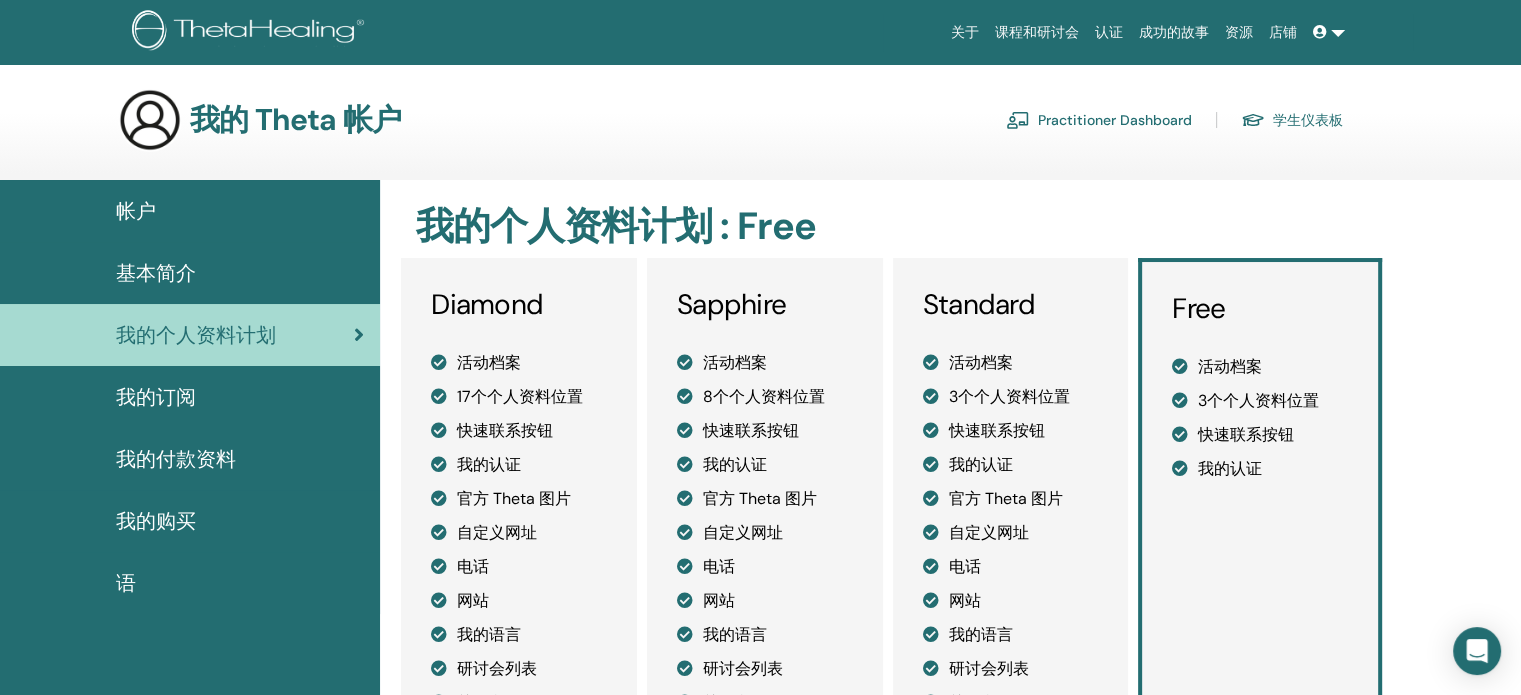 click on "我的付款资料" at bounding box center [176, 459] 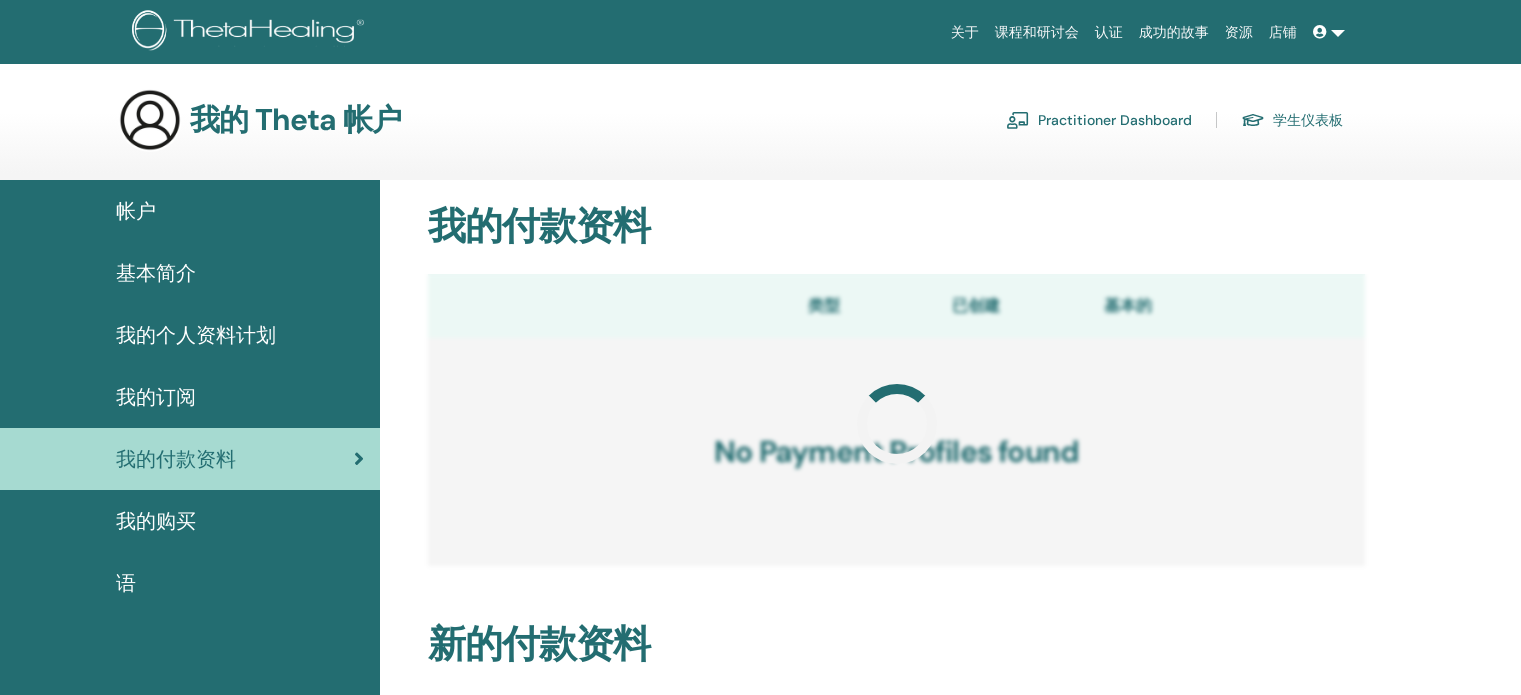 scroll, scrollTop: 0, scrollLeft: 0, axis: both 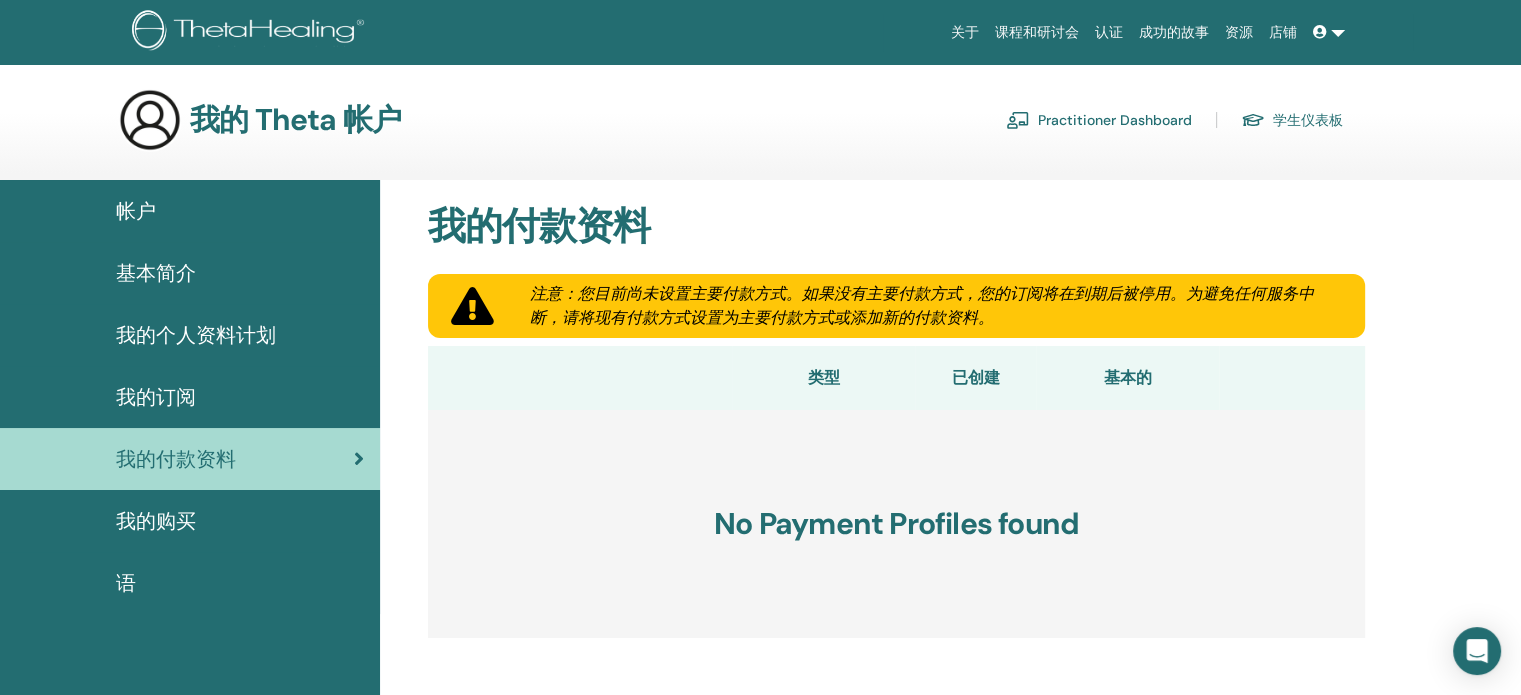click on "我的购买" at bounding box center [156, 521] 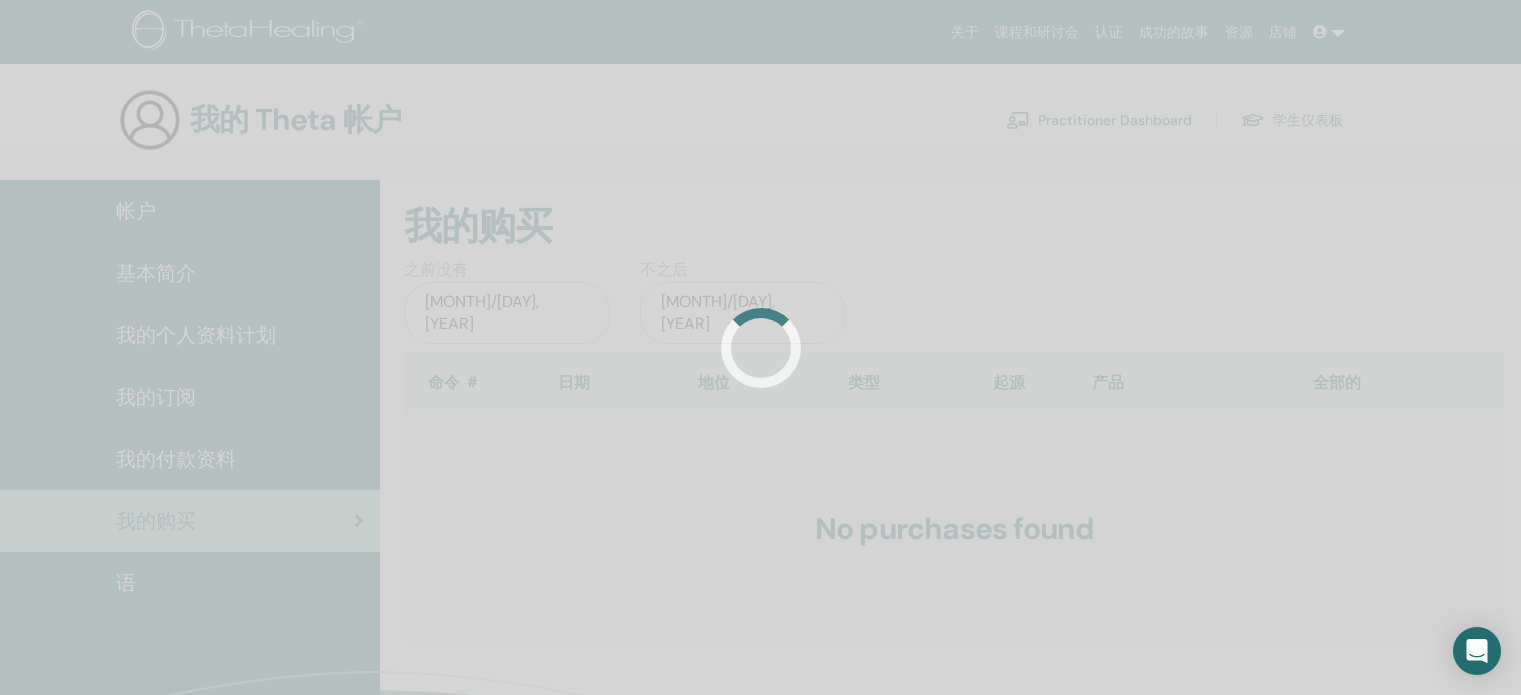 scroll, scrollTop: 0, scrollLeft: 0, axis: both 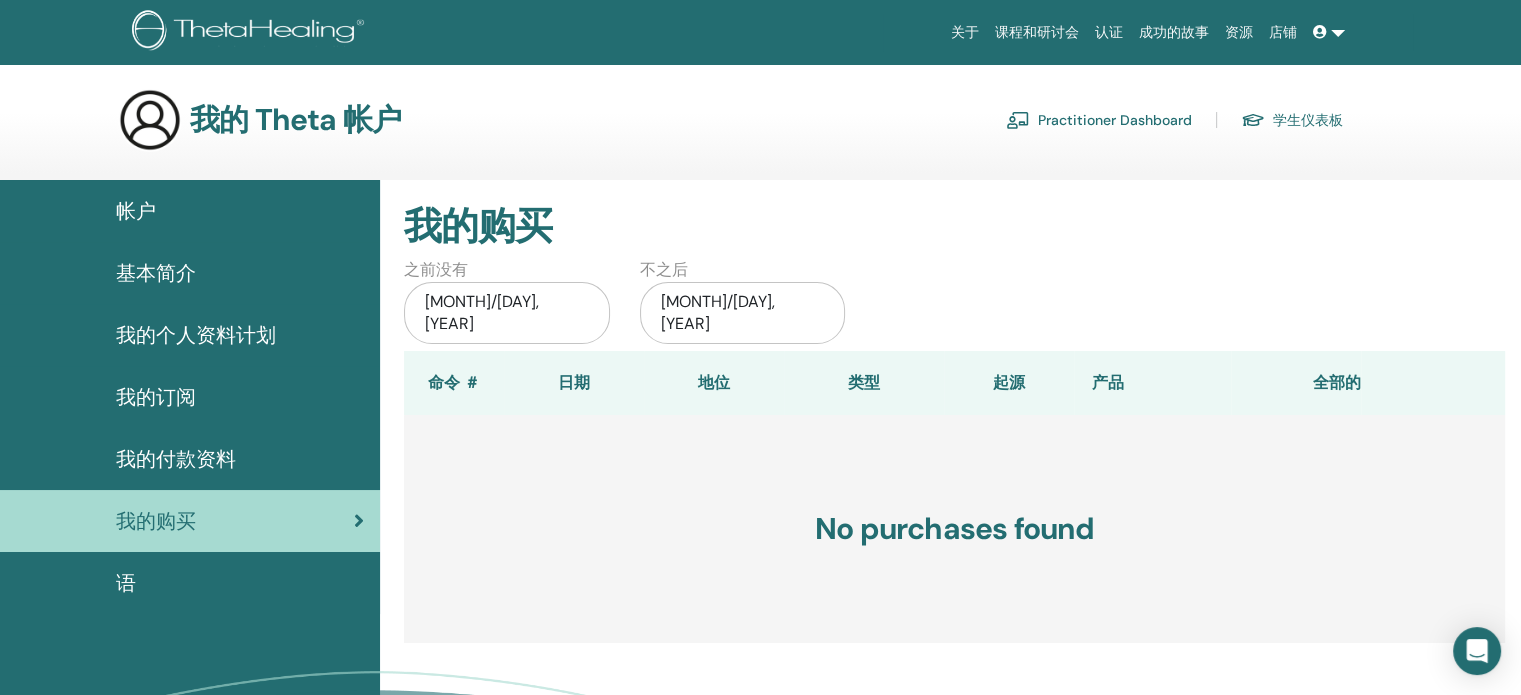 click on "帐户" at bounding box center (136, 211) 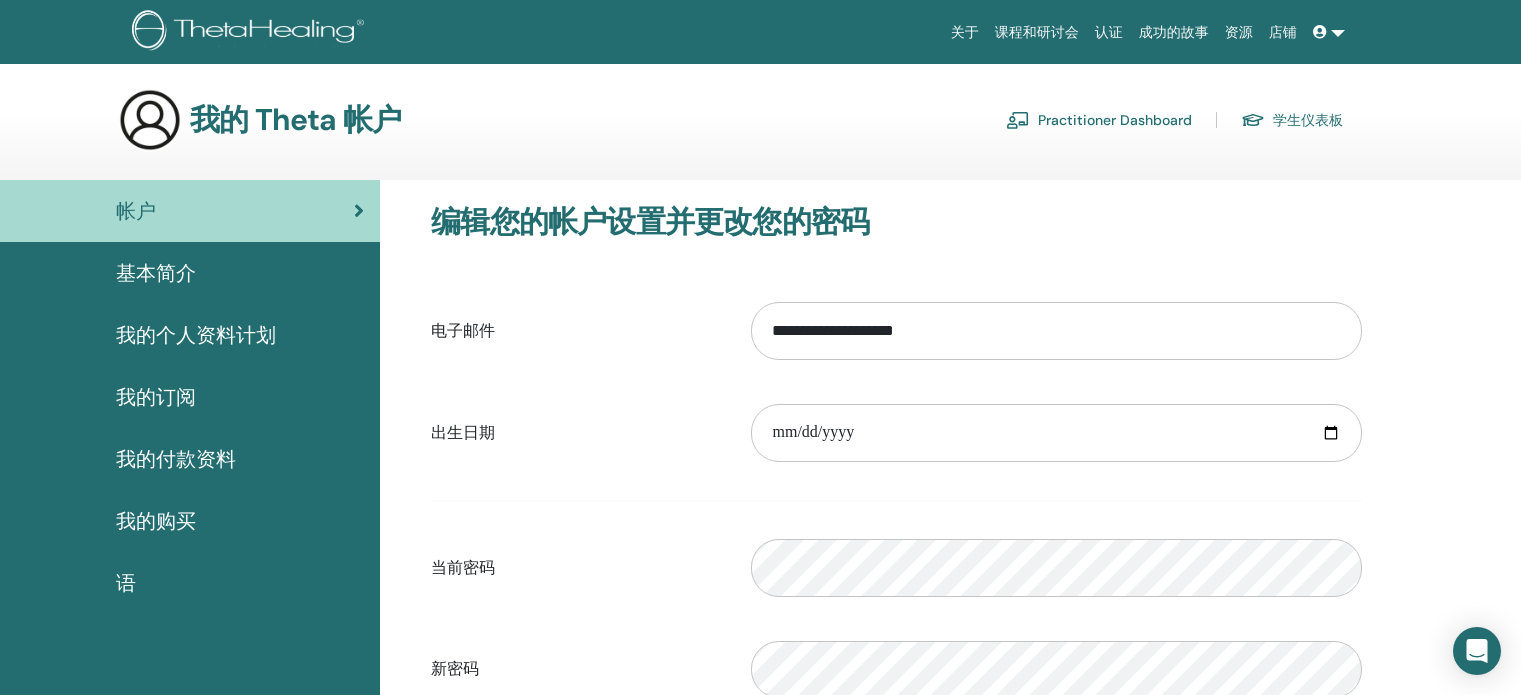 scroll, scrollTop: 0, scrollLeft: 0, axis: both 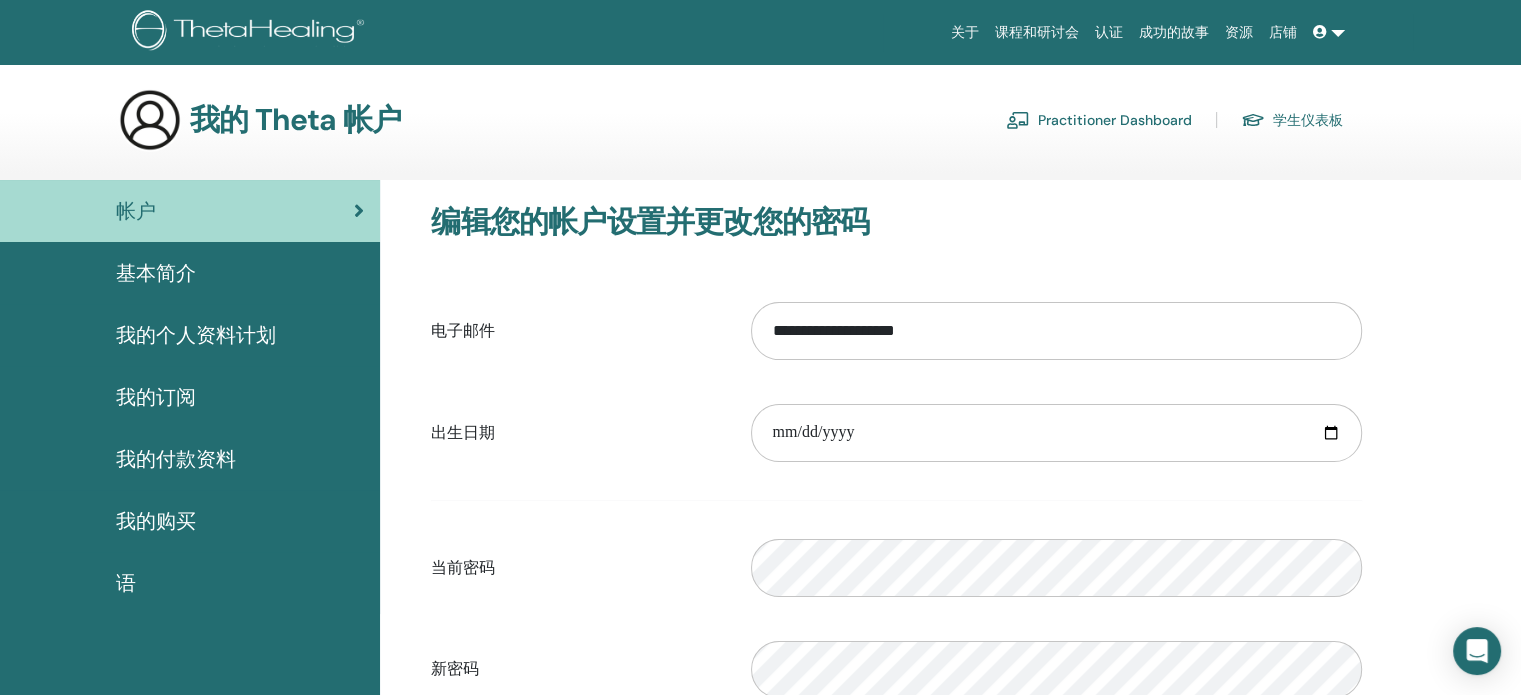 click on "我的个人资料计划" at bounding box center [196, 335] 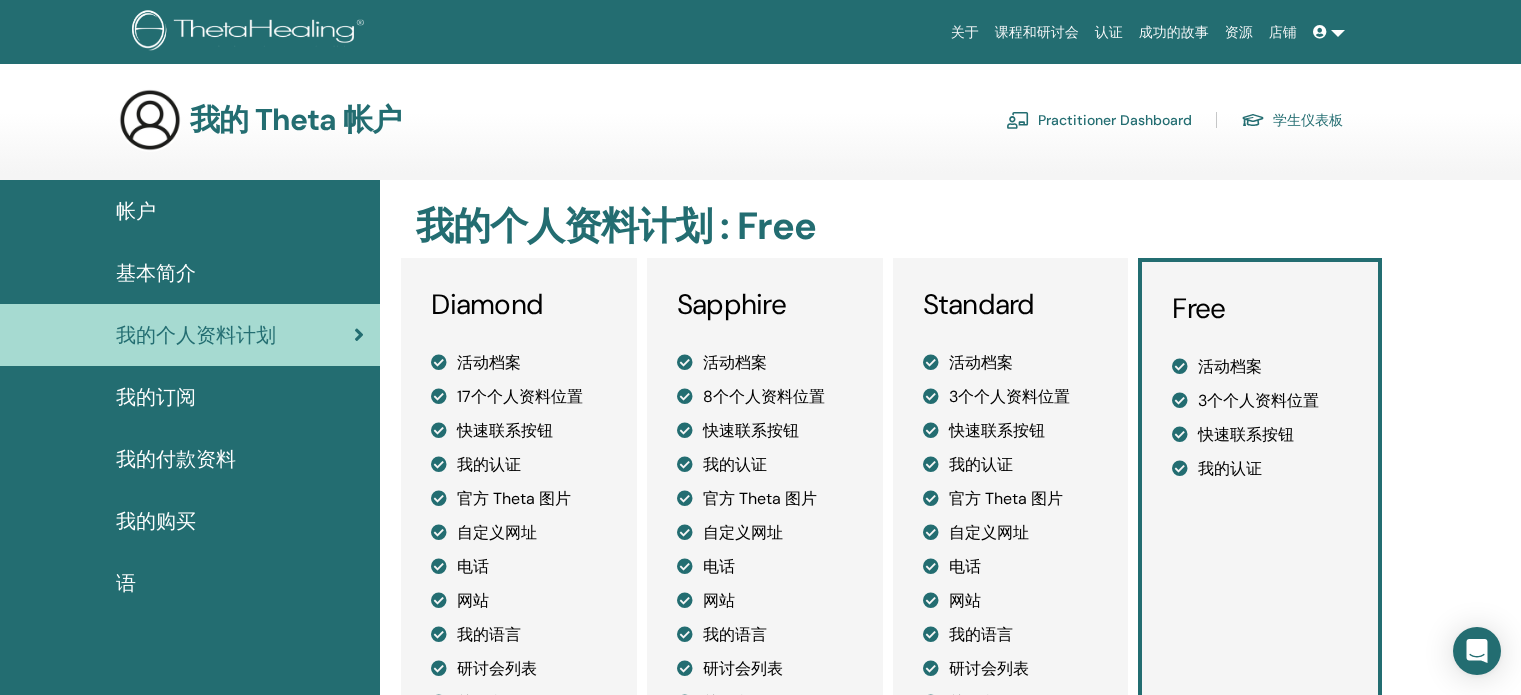 scroll, scrollTop: 0, scrollLeft: 0, axis: both 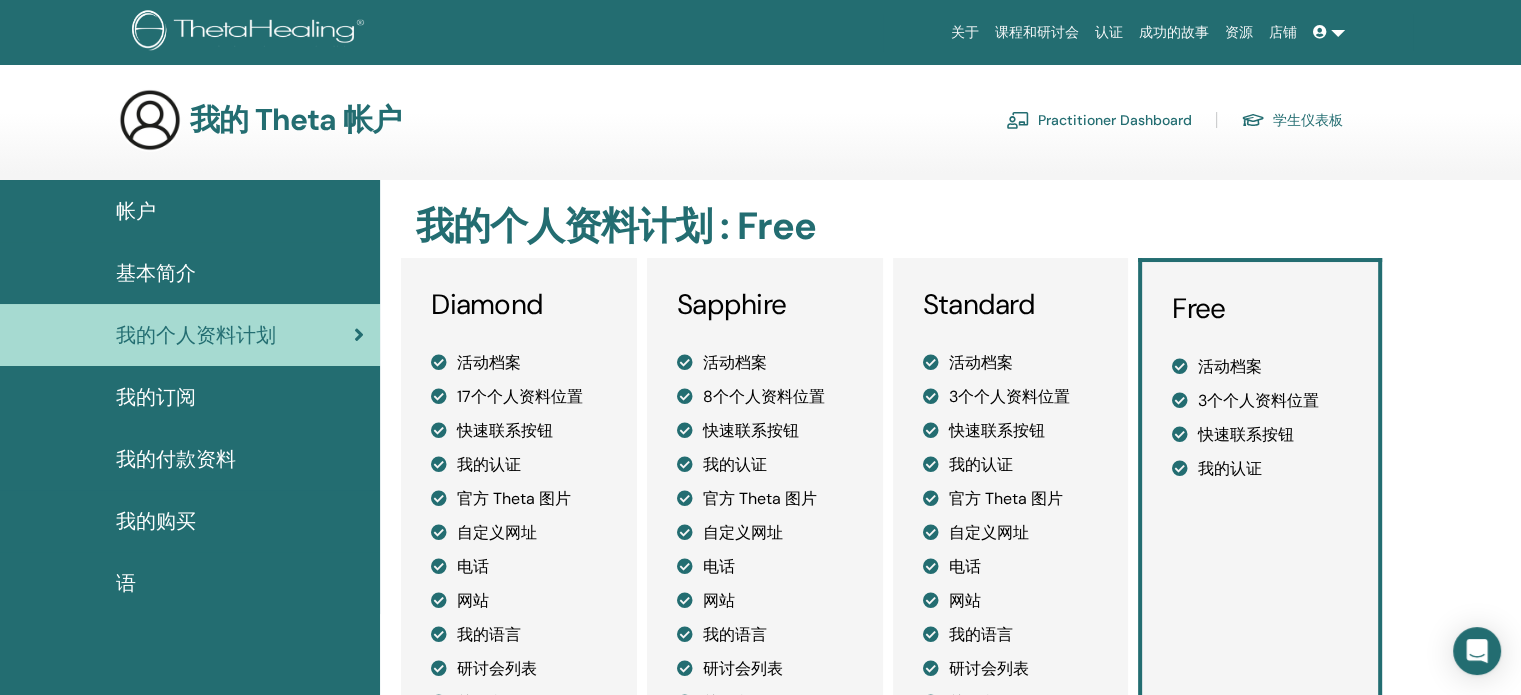 click on "基本简介" at bounding box center [156, 273] 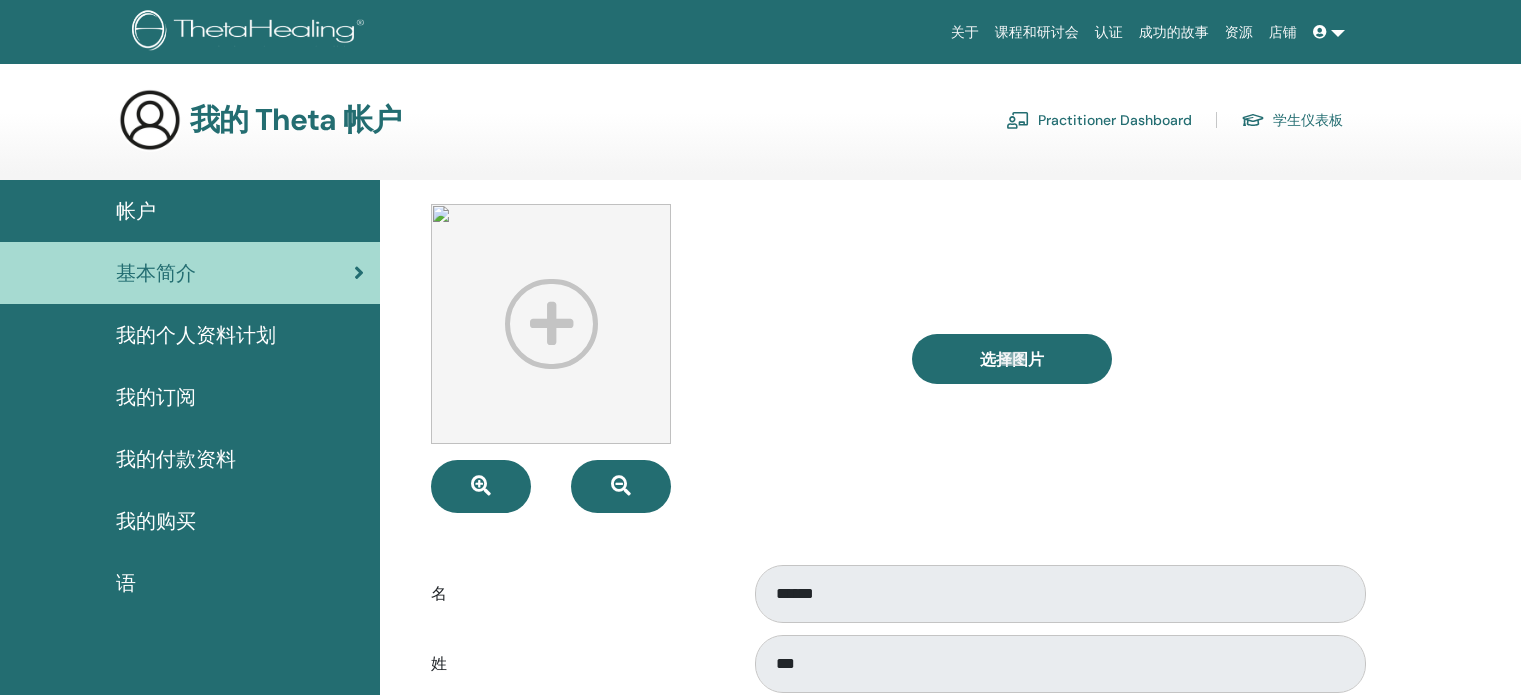 scroll, scrollTop: 0, scrollLeft: 0, axis: both 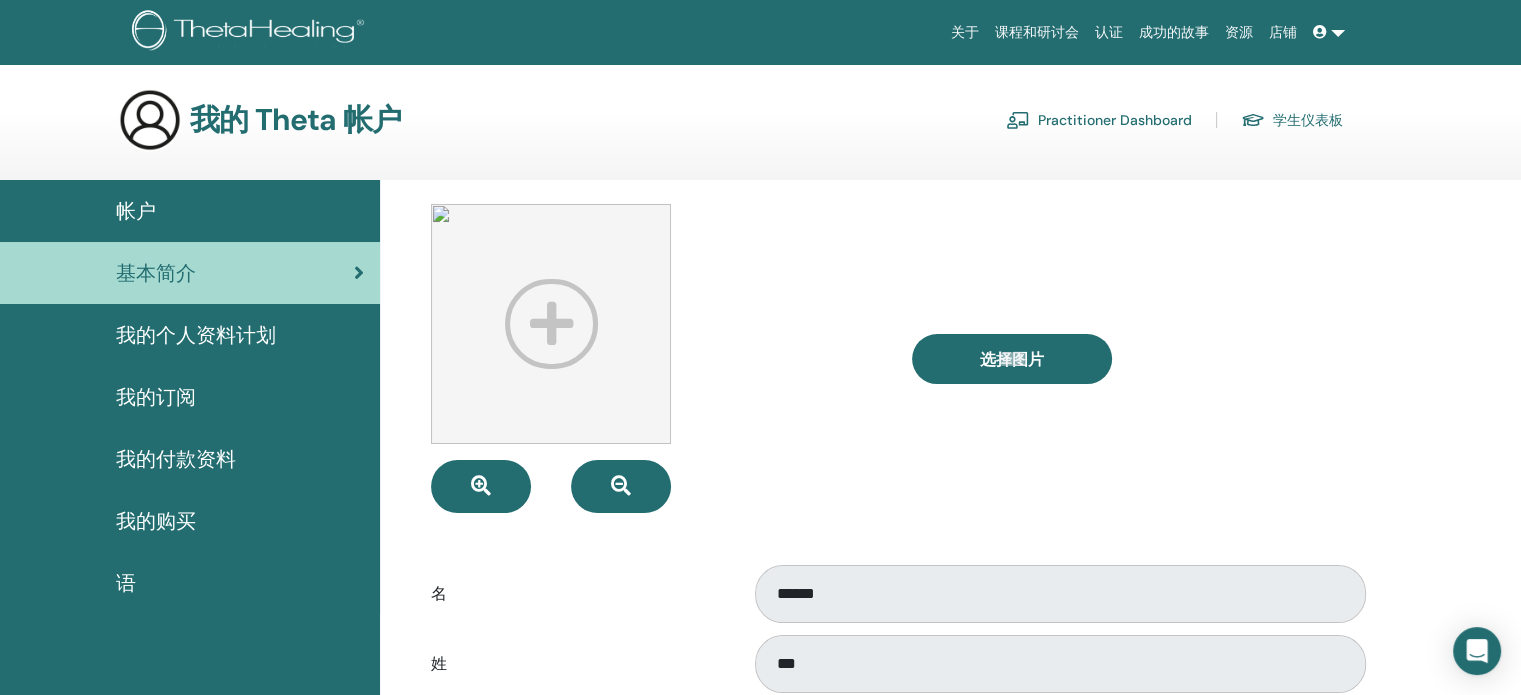 click on "学生仪表板" at bounding box center (1292, 120) 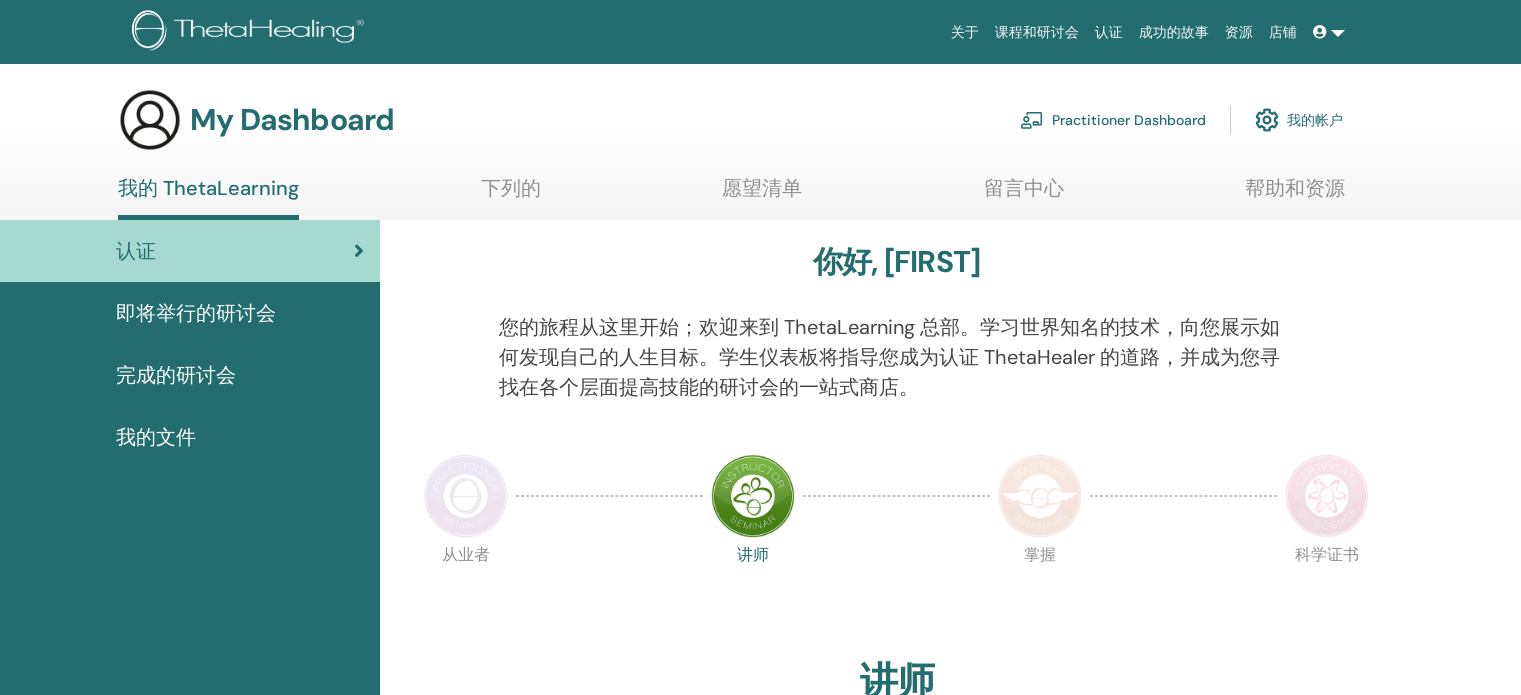 scroll, scrollTop: 0, scrollLeft: 0, axis: both 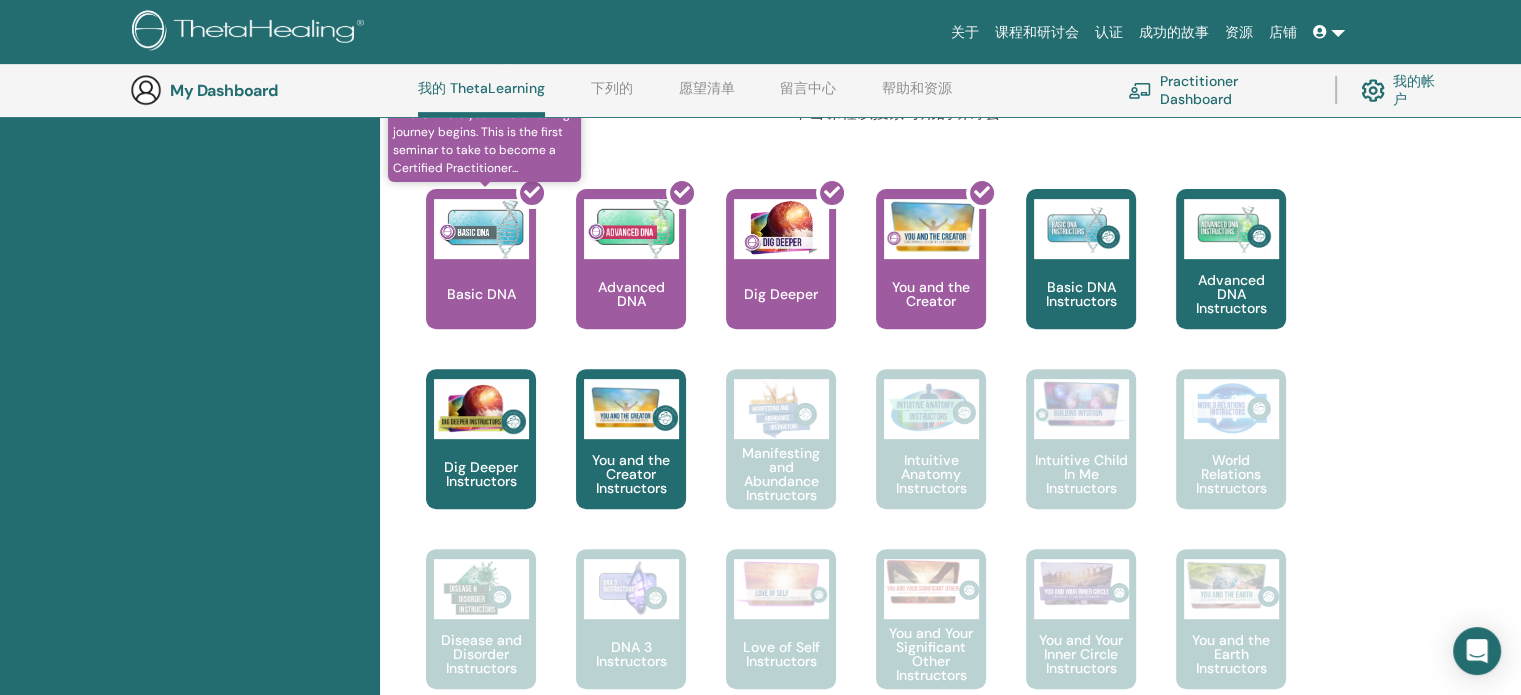 click at bounding box center (493, 267) 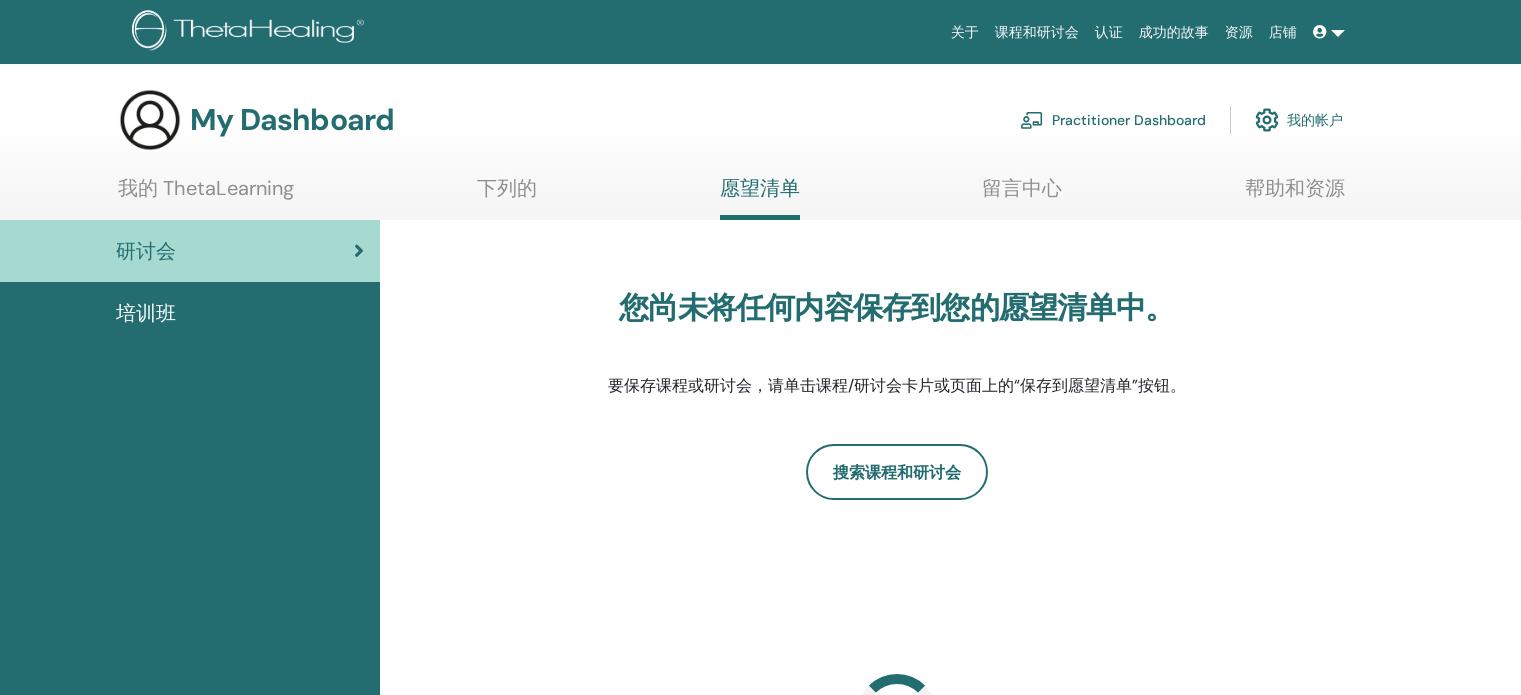 scroll, scrollTop: 0, scrollLeft: 0, axis: both 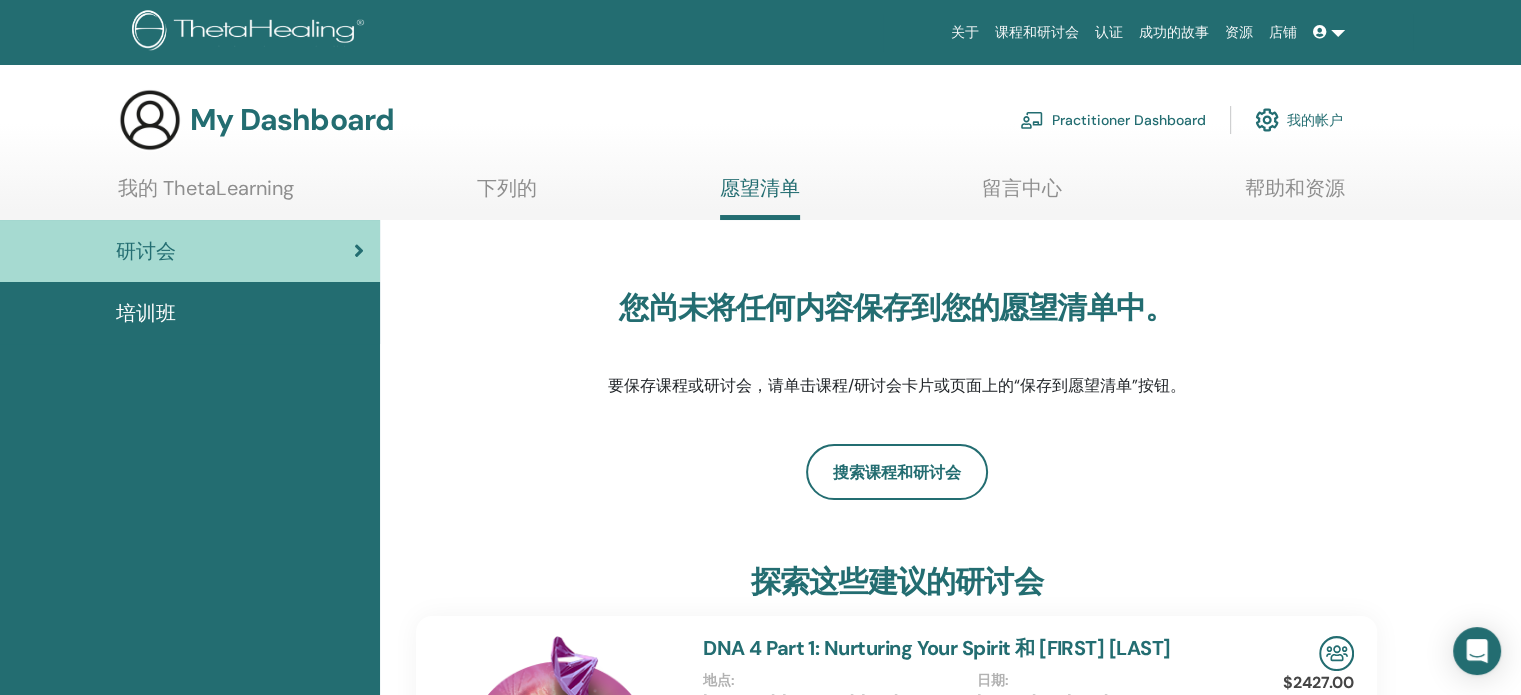 click on "下列的" at bounding box center [507, 195] 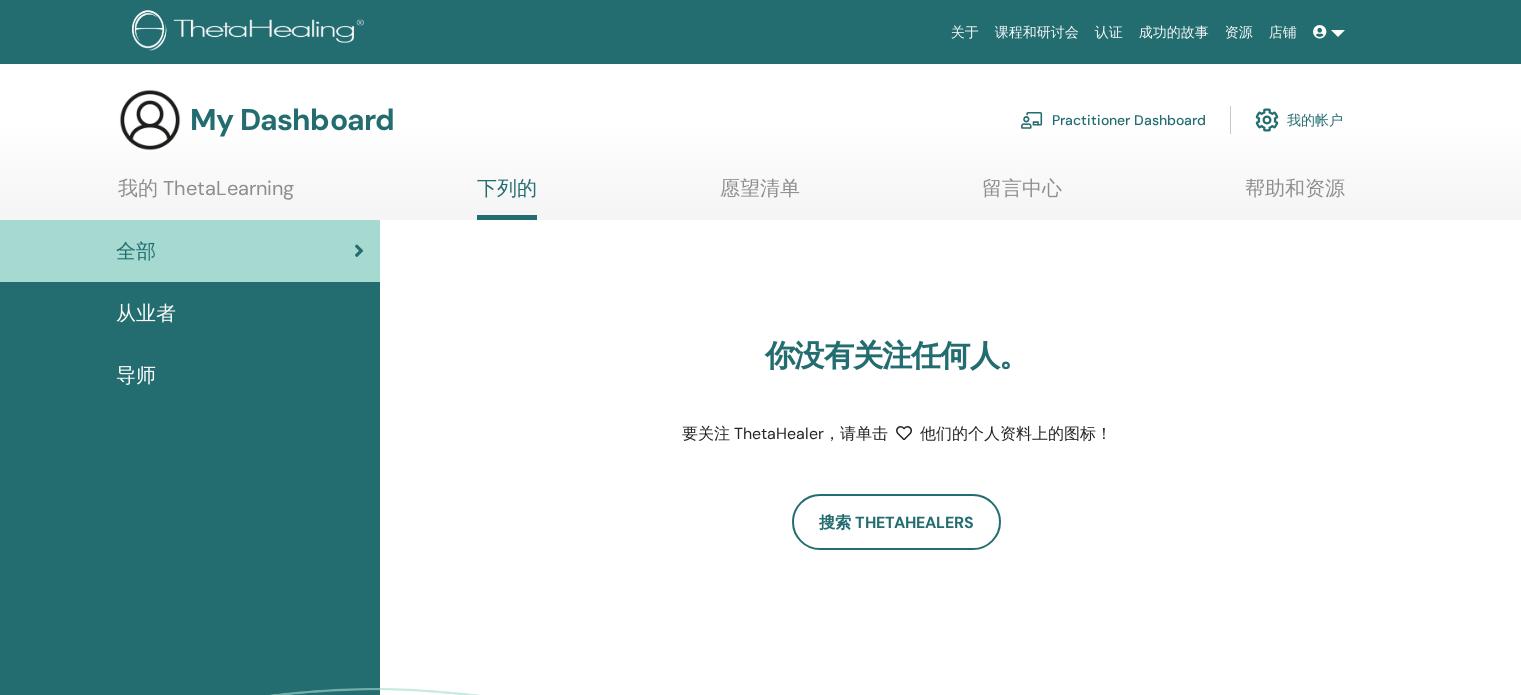 scroll, scrollTop: 0, scrollLeft: 0, axis: both 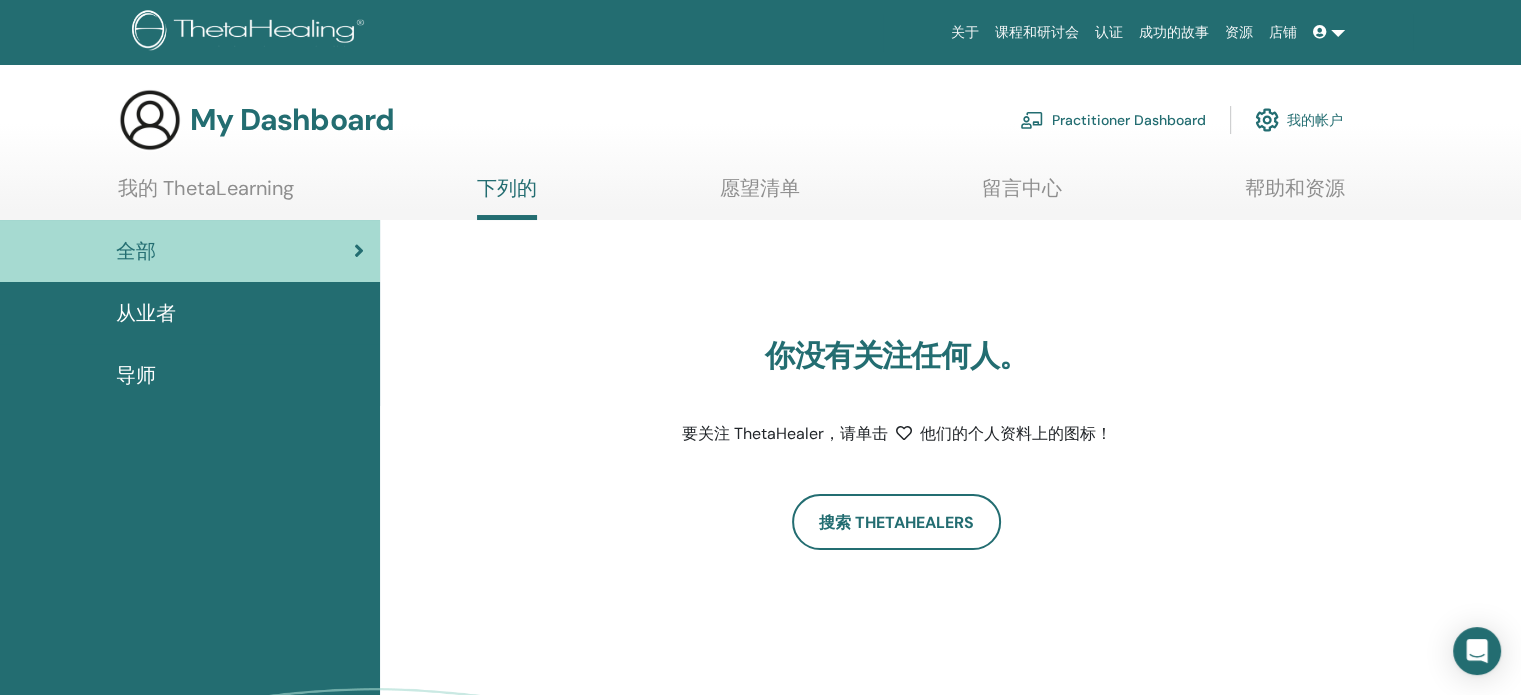 click on "愿望清单" at bounding box center [760, 195] 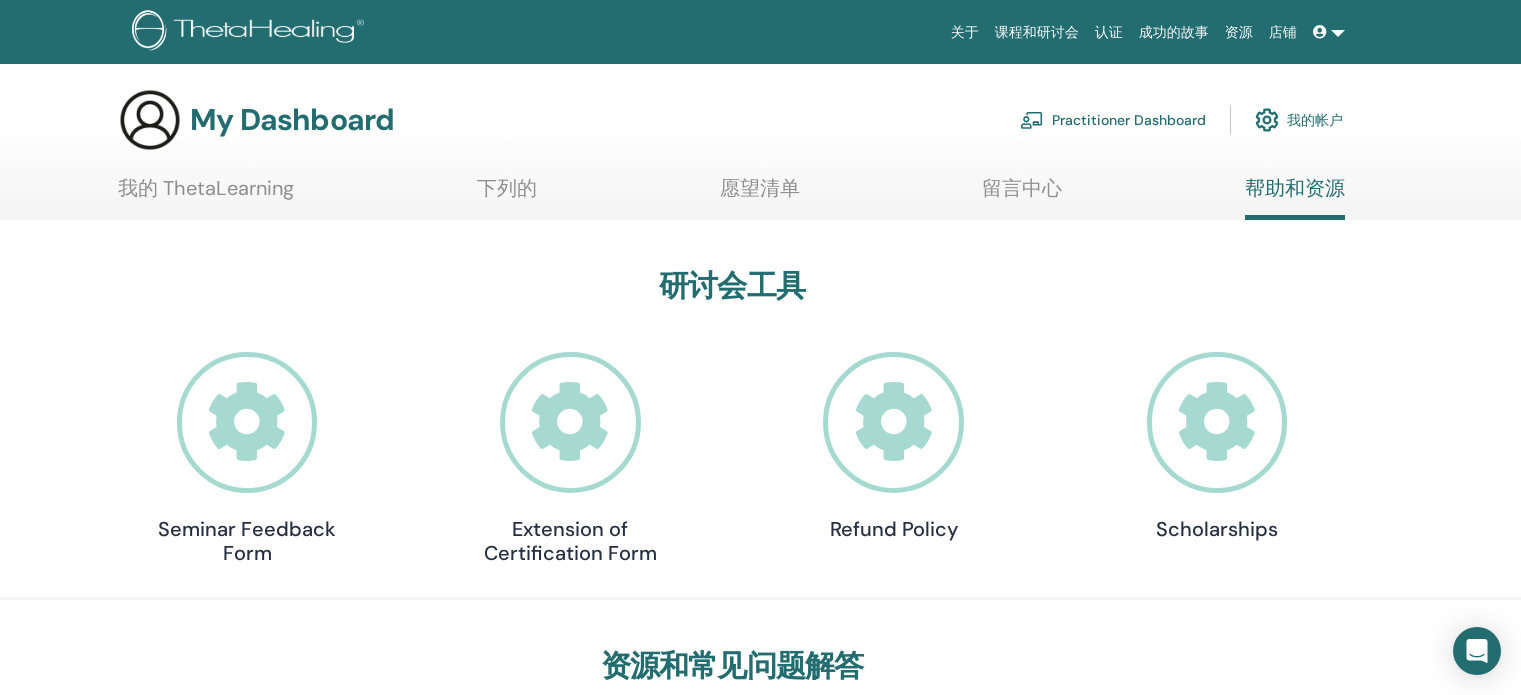 scroll, scrollTop: 0, scrollLeft: 0, axis: both 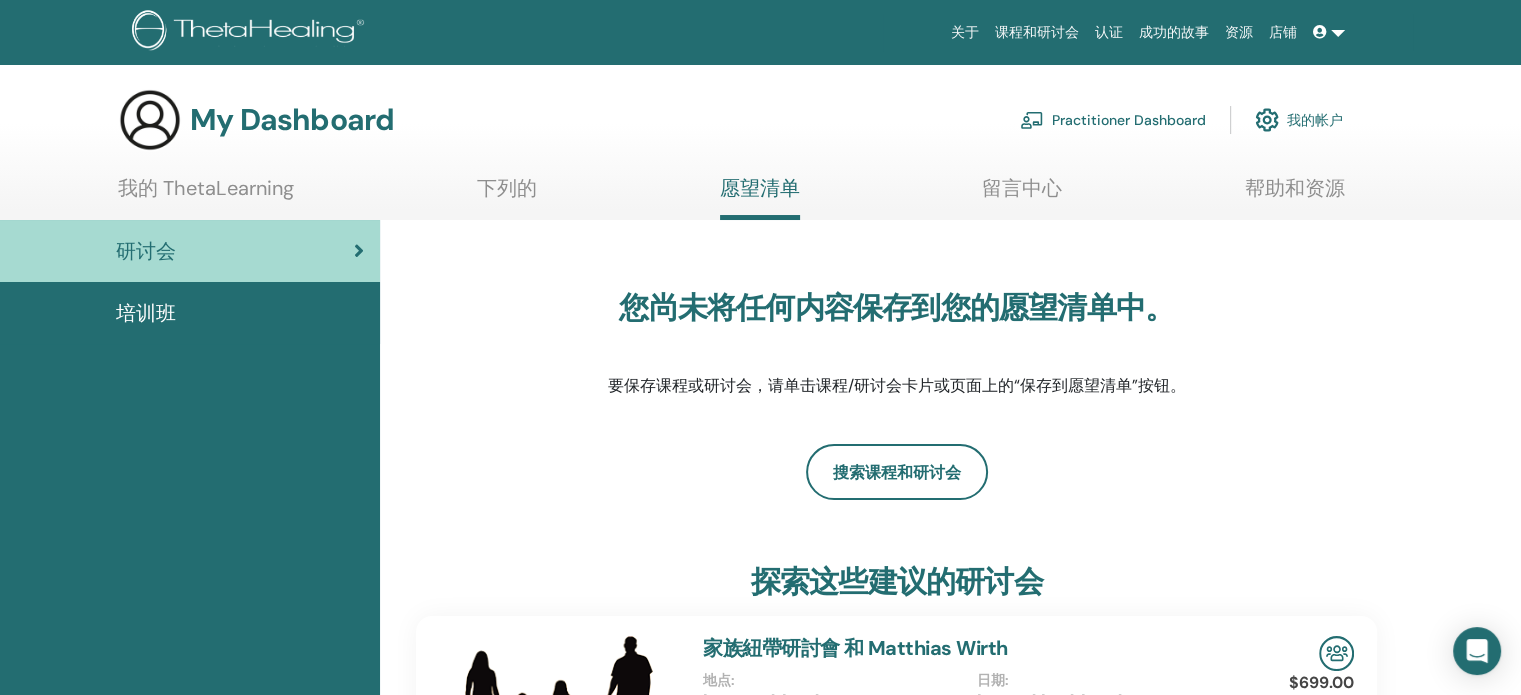 click on "Practitioner Dashboard" at bounding box center (1113, 120) 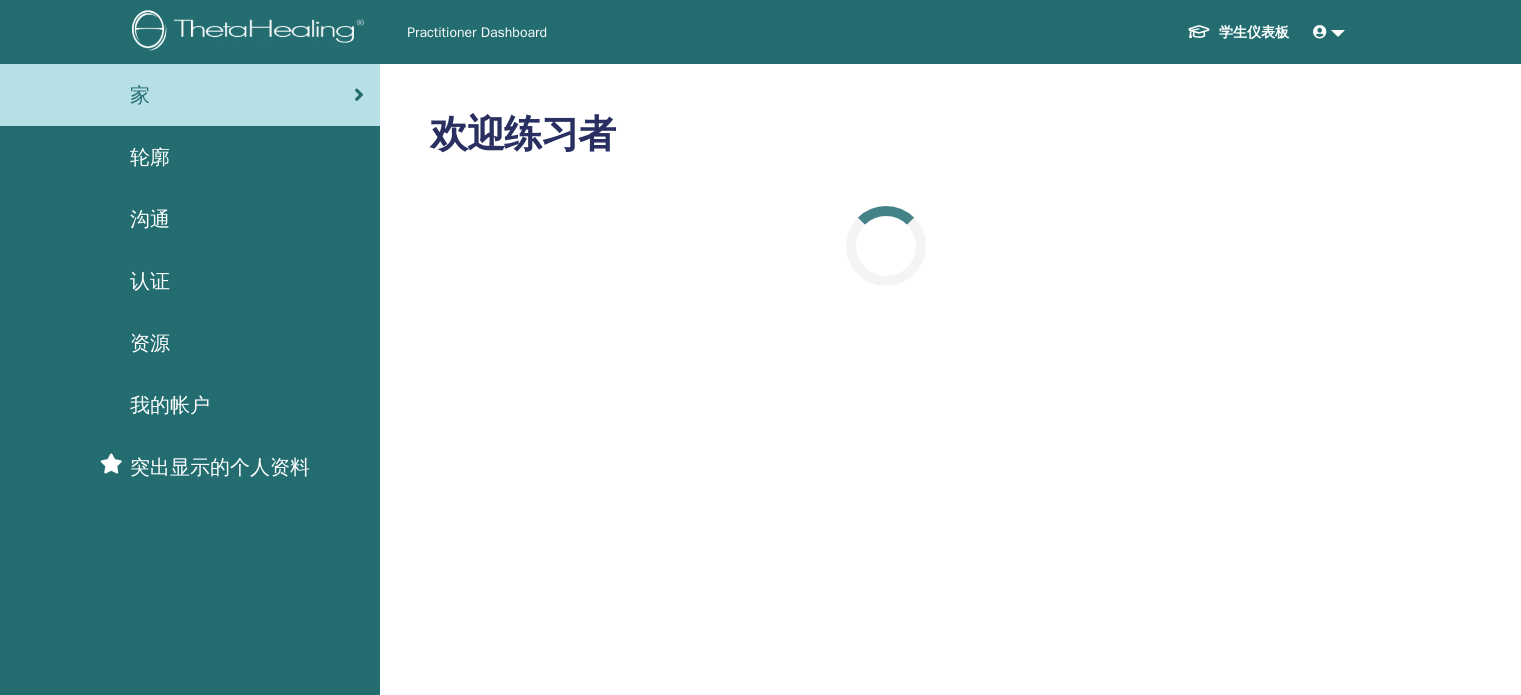 scroll, scrollTop: 0, scrollLeft: 0, axis: both 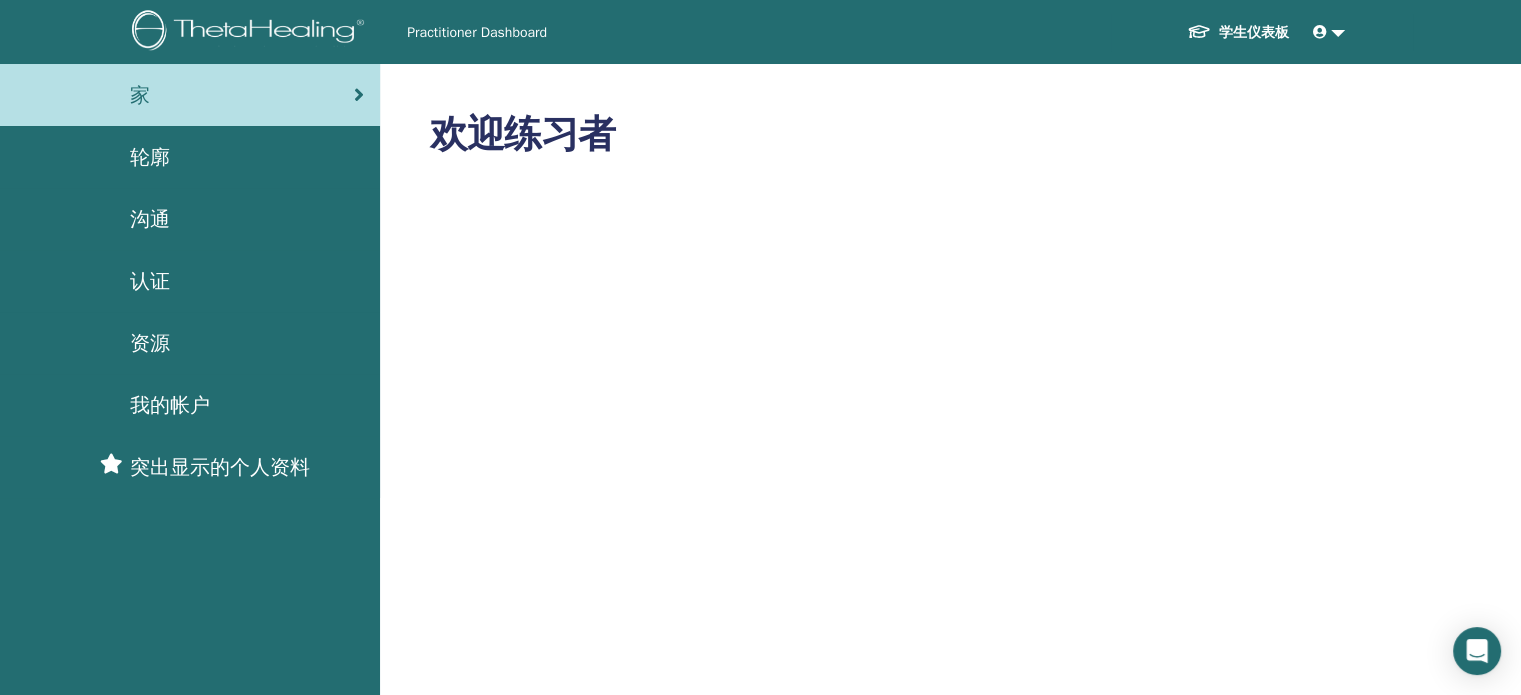 click on "认证" at bounding box center [150, 281] 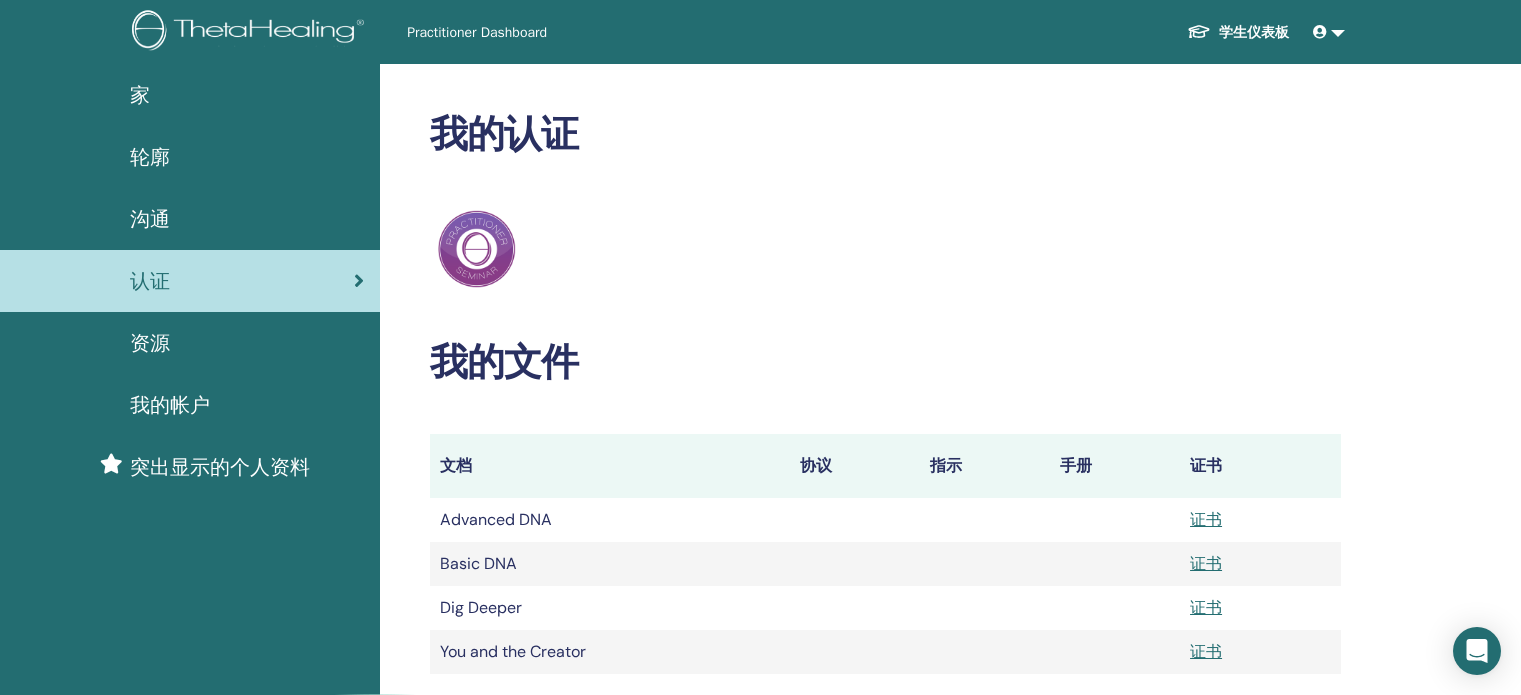 scroll, scrollTop: 0, scrollLeft: 0, axis: both 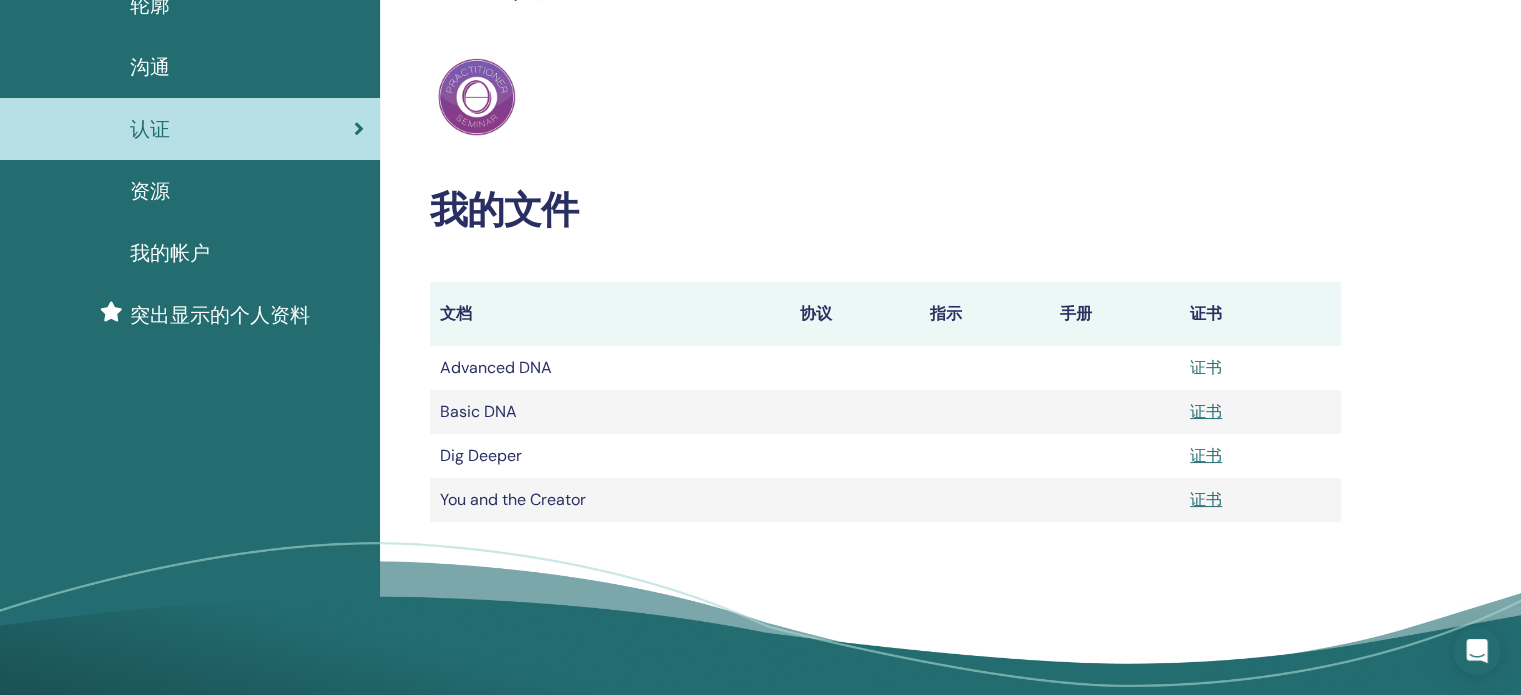 click on "证书" at bounding box center [1206, 367] 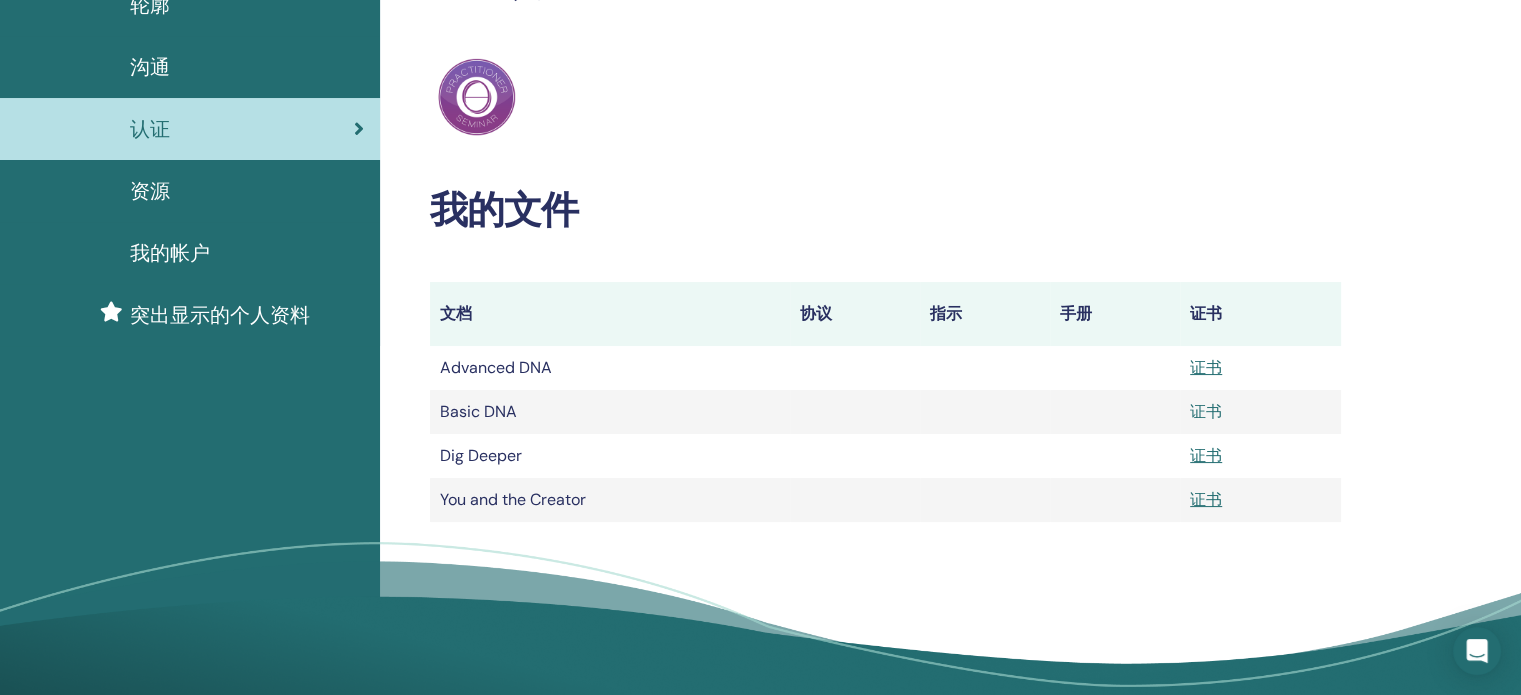 click on "证书" at bounding box center (1206, 411) 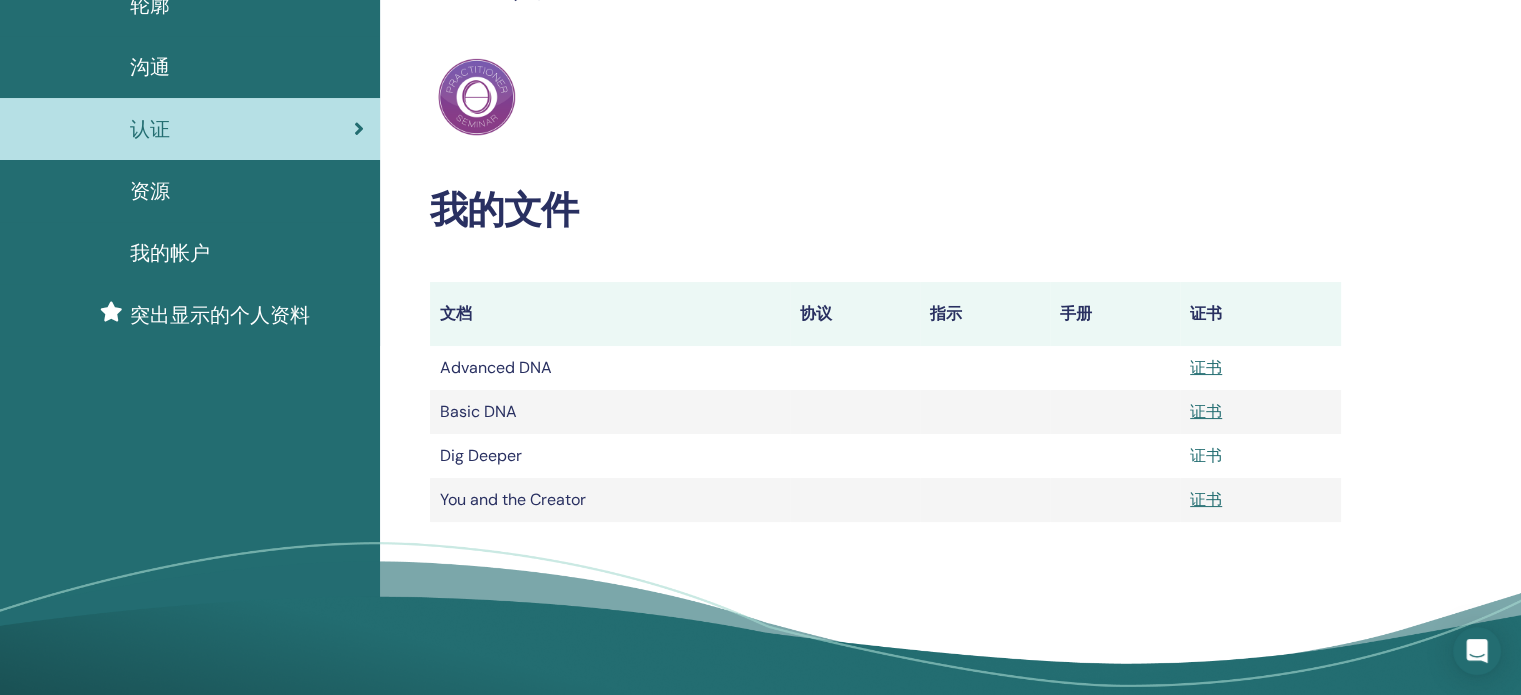 click on "证书" at bounding box center [1206, 455] 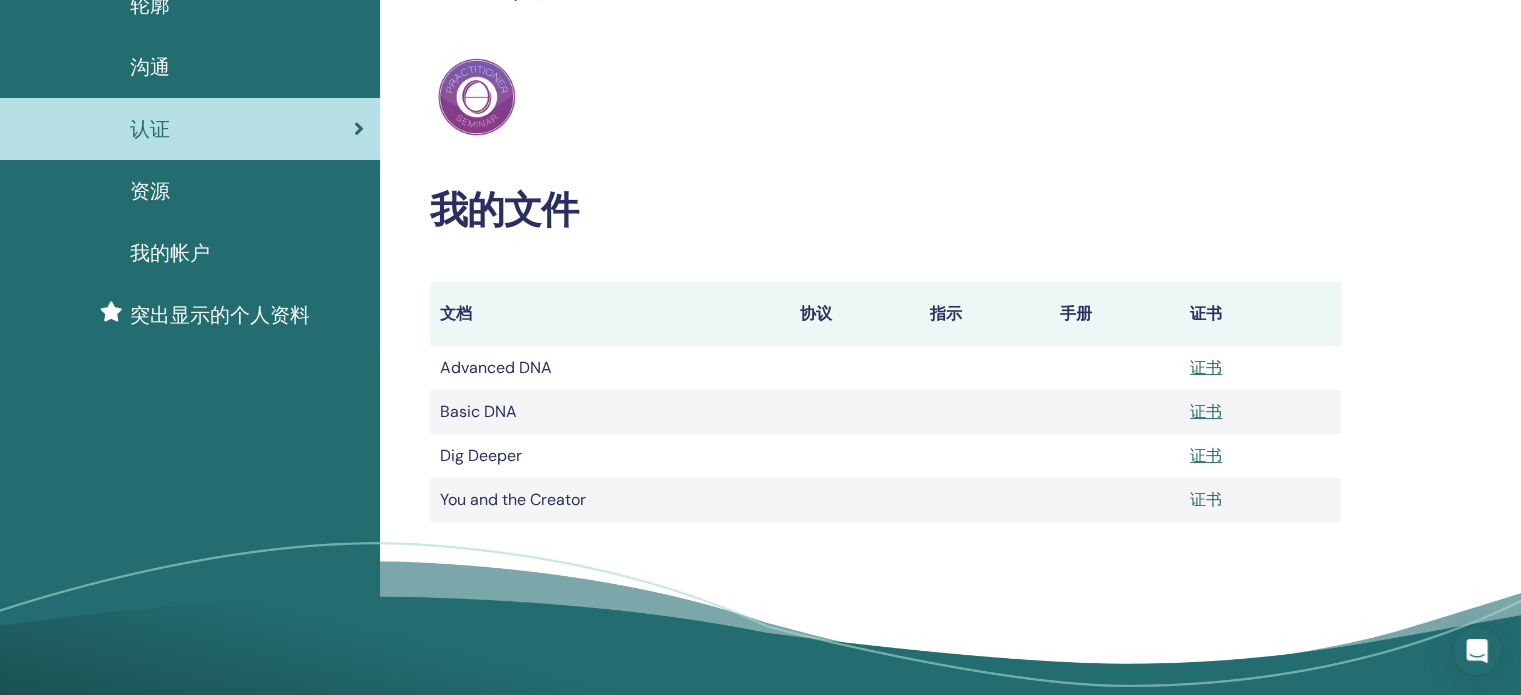 click on "证书" at bounding box center (1206, 499) 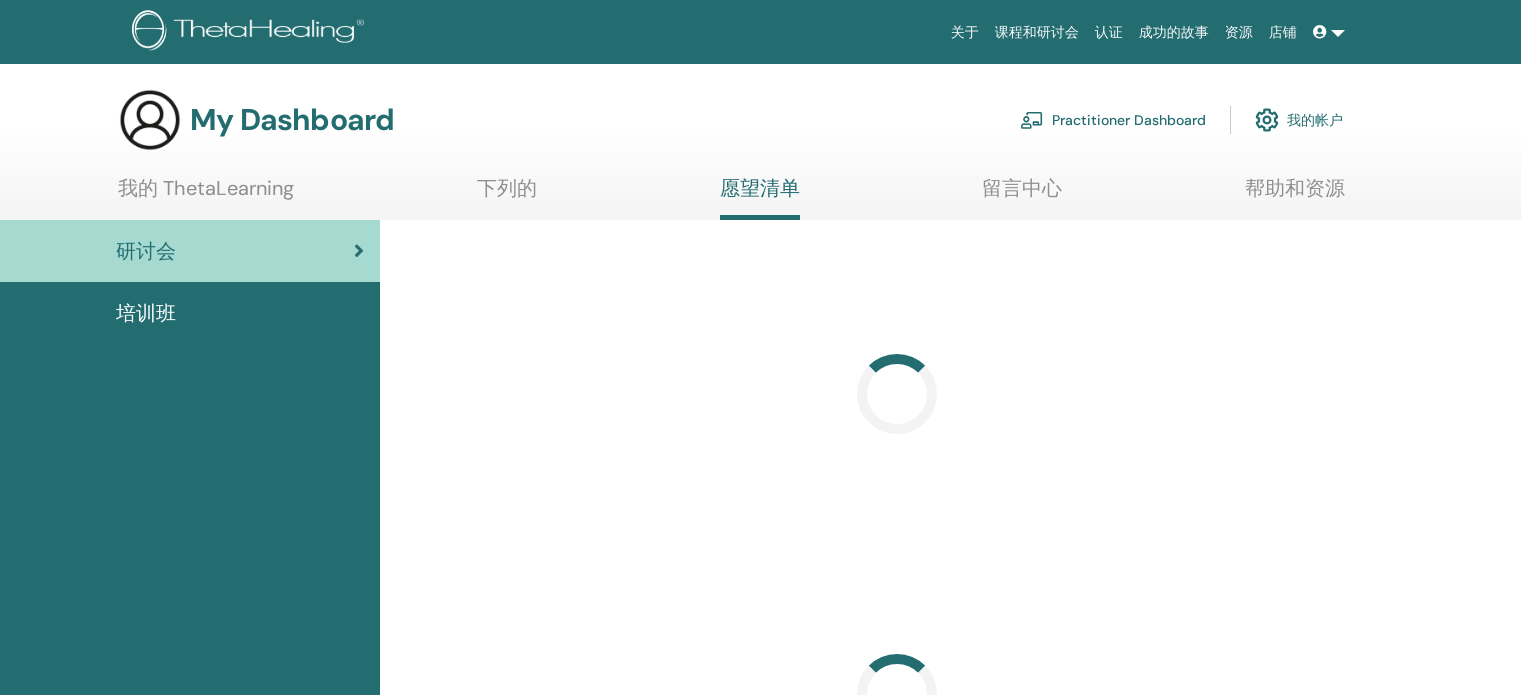 scroll, scrollTop: 0, scrollLeft: 0, axis: both 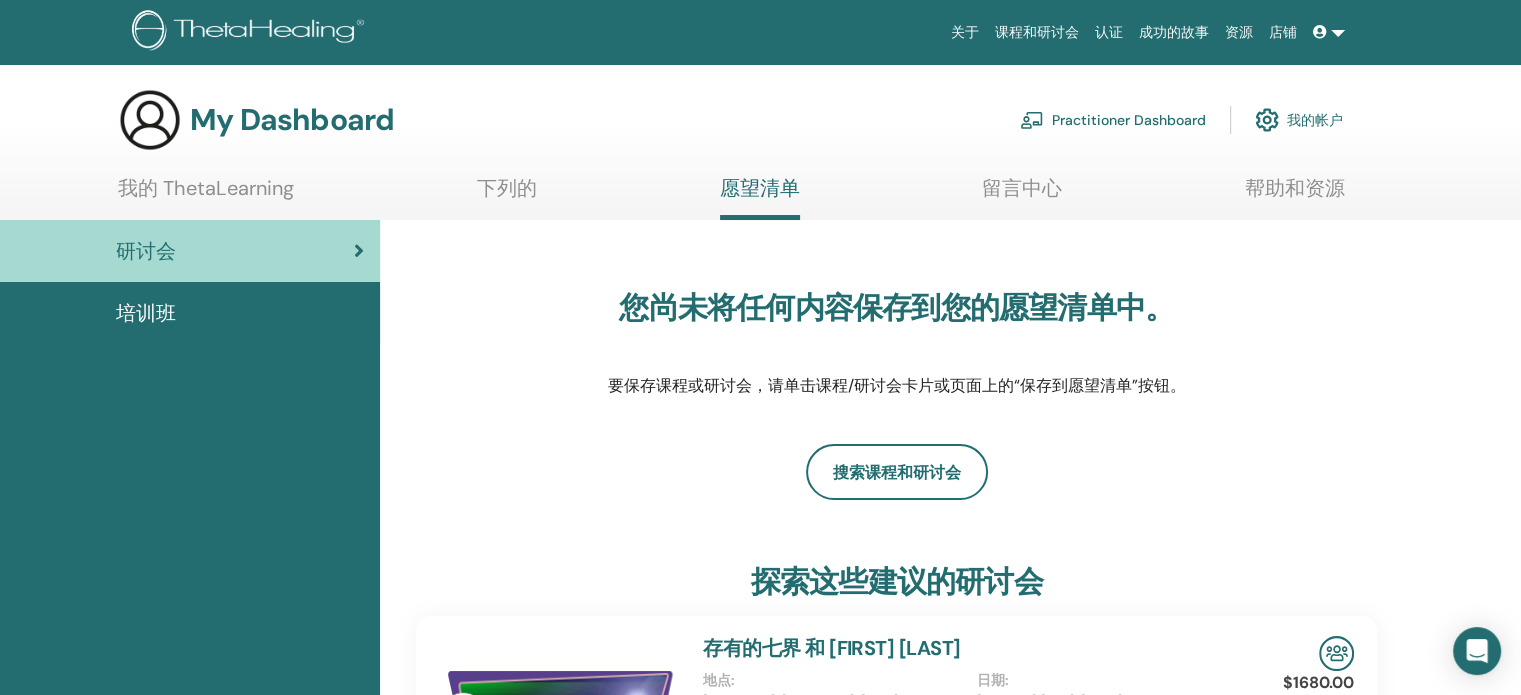 click on "认证" at bounding box center (1109, 32) 